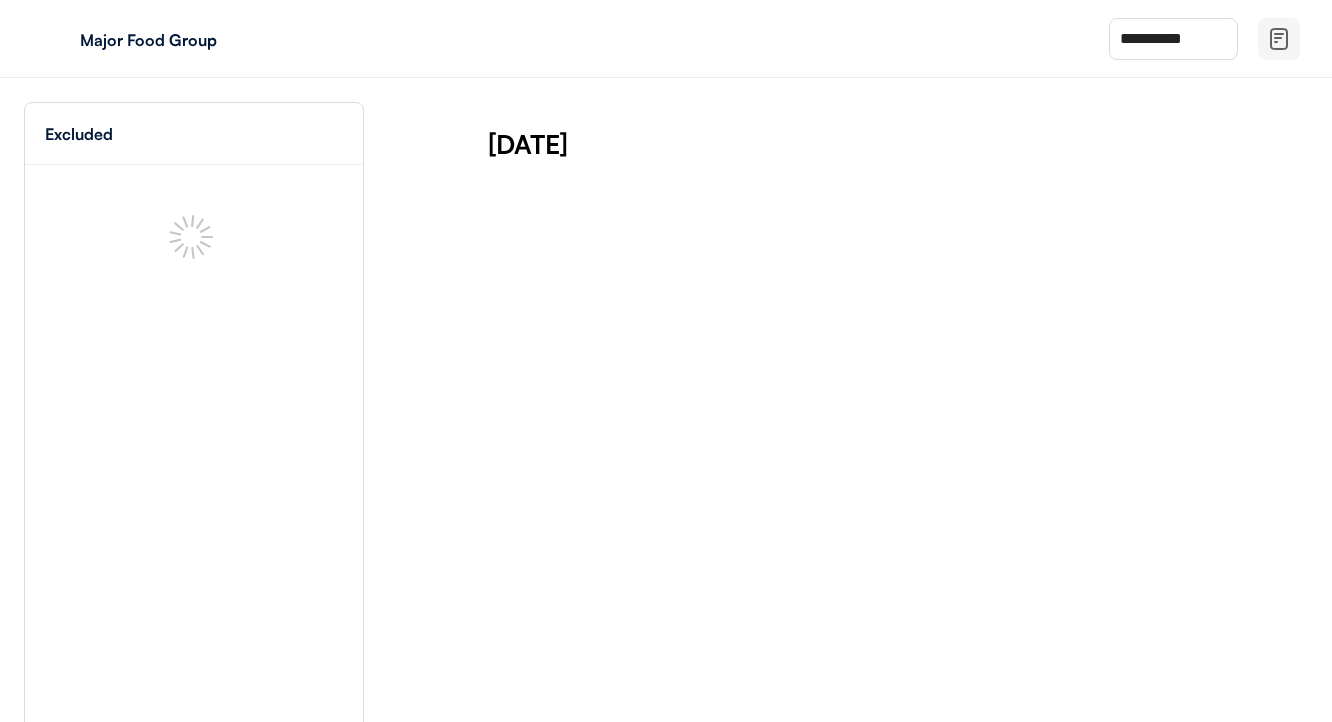 scroll, scrollTop: 0, scrollLeft: 0, axis: both 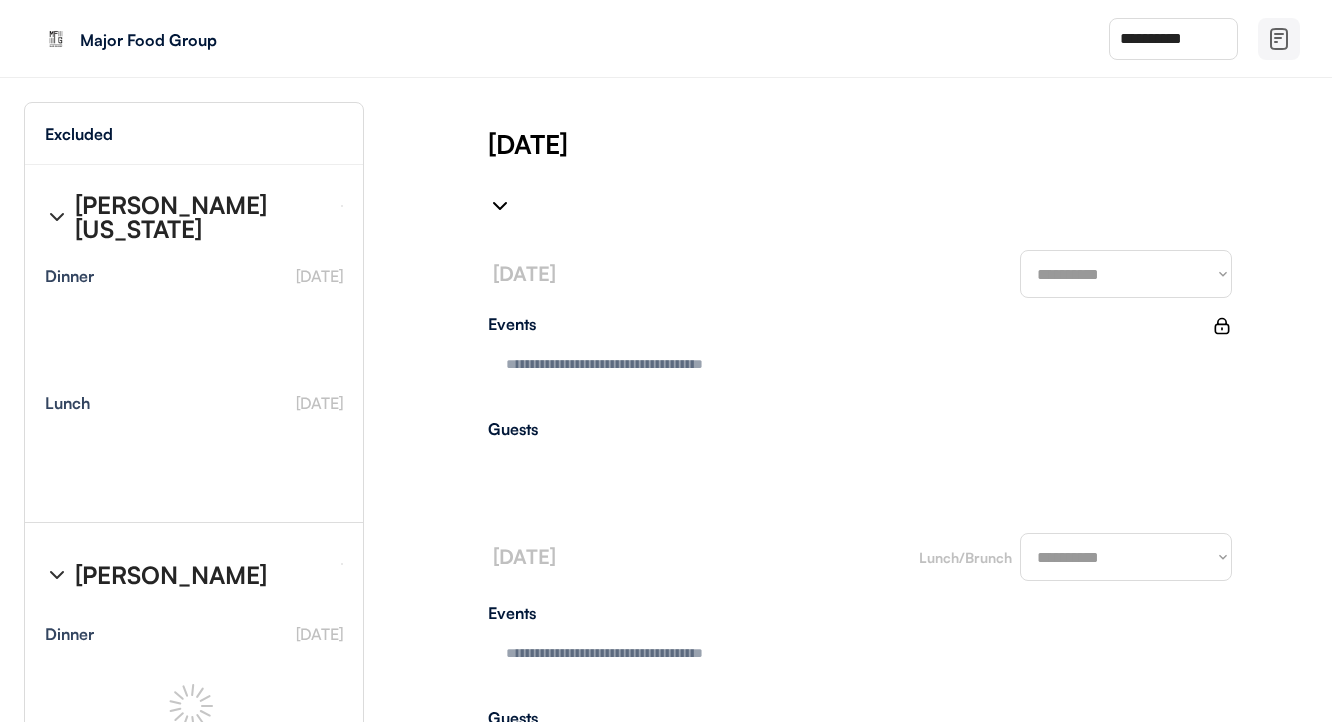 type on "**********" 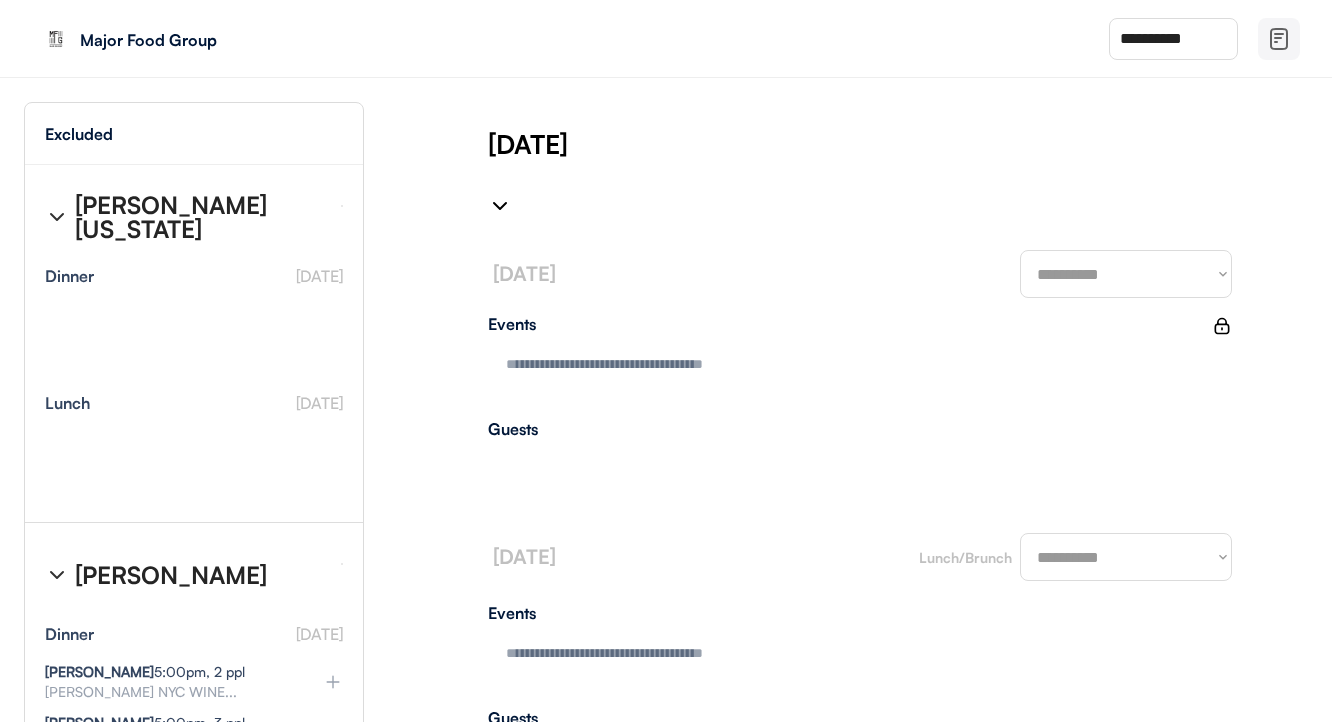 type on "**********" 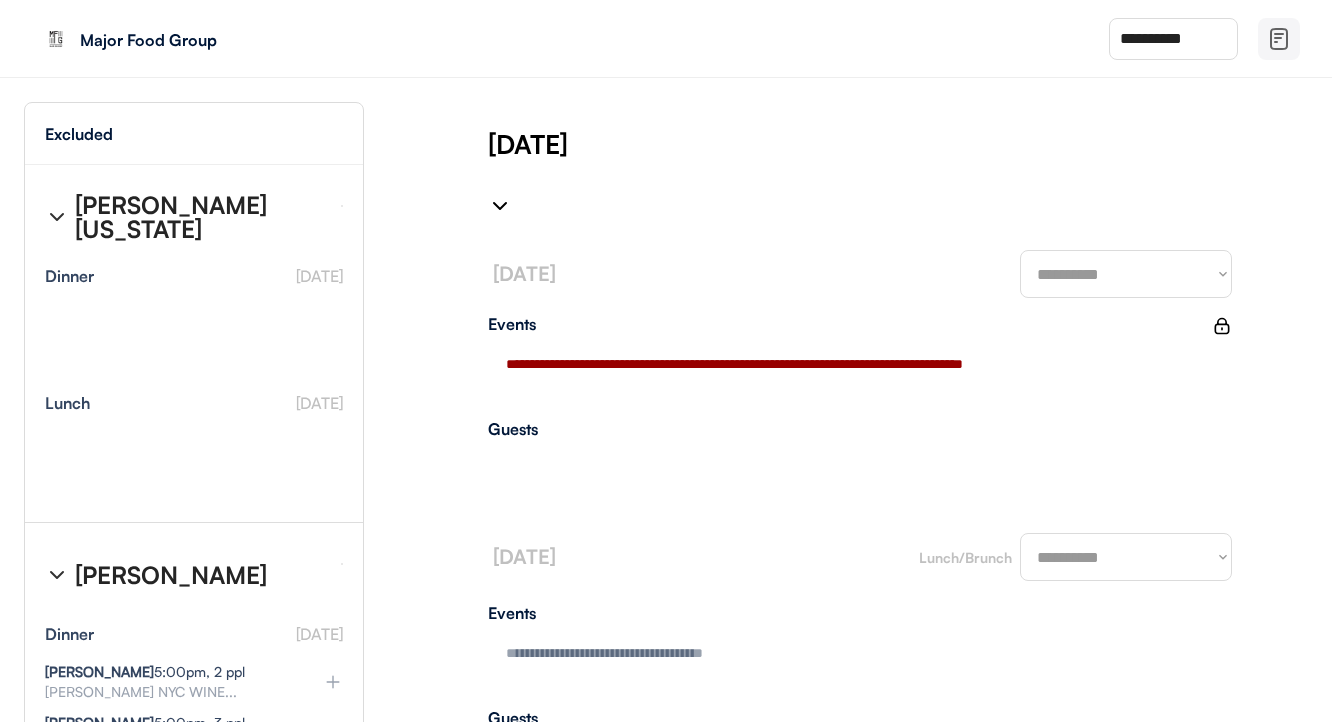 type on "**********" 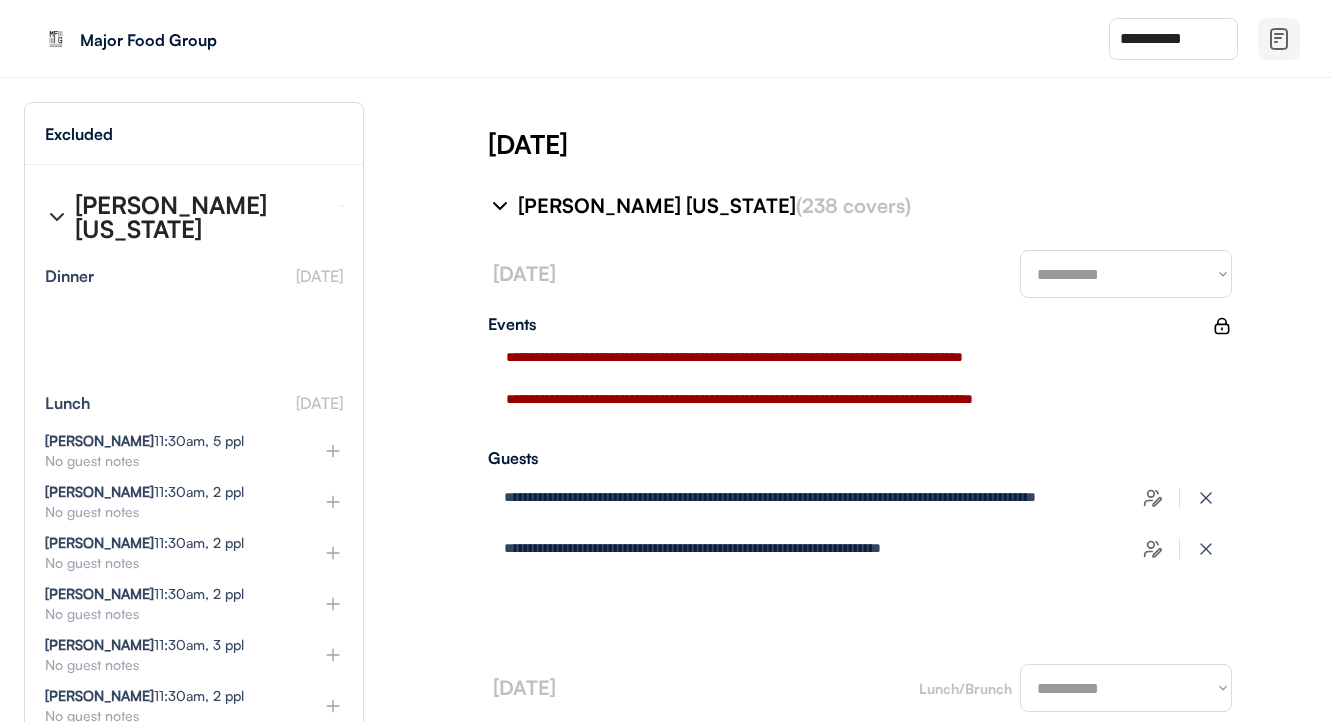 type on "**********" 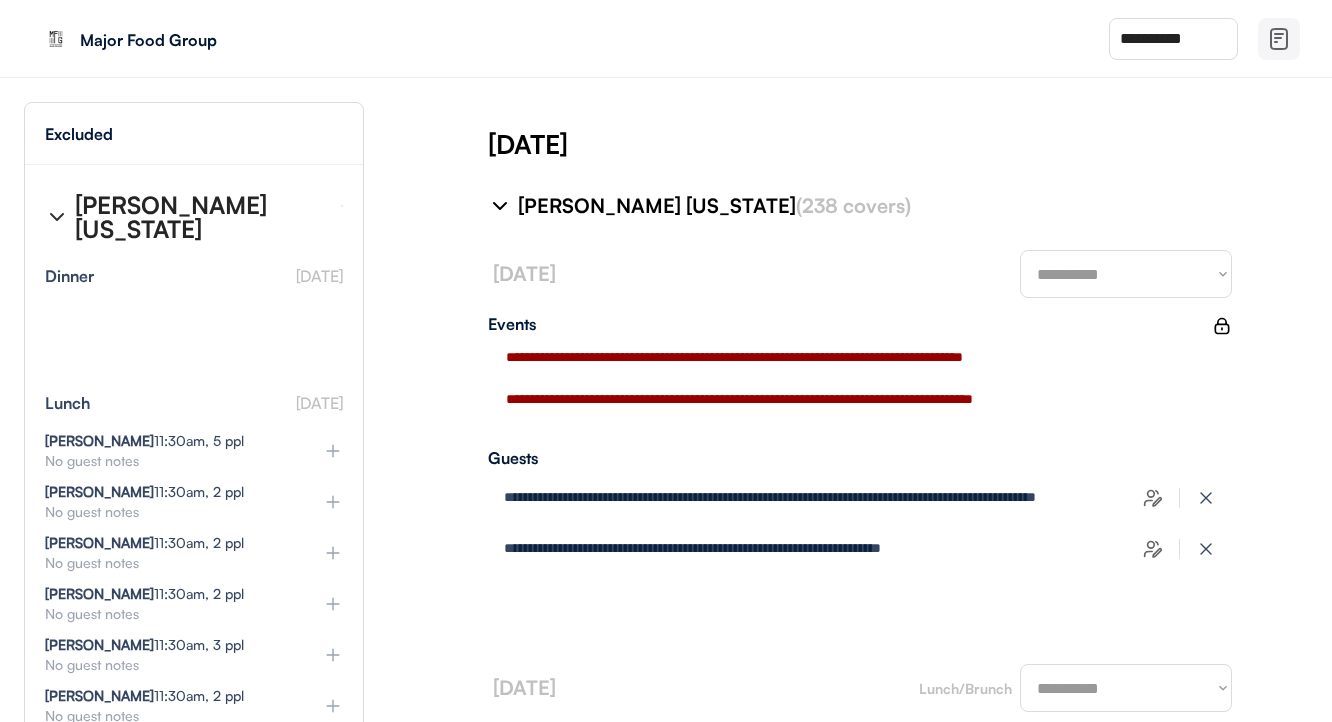 select on "*******" 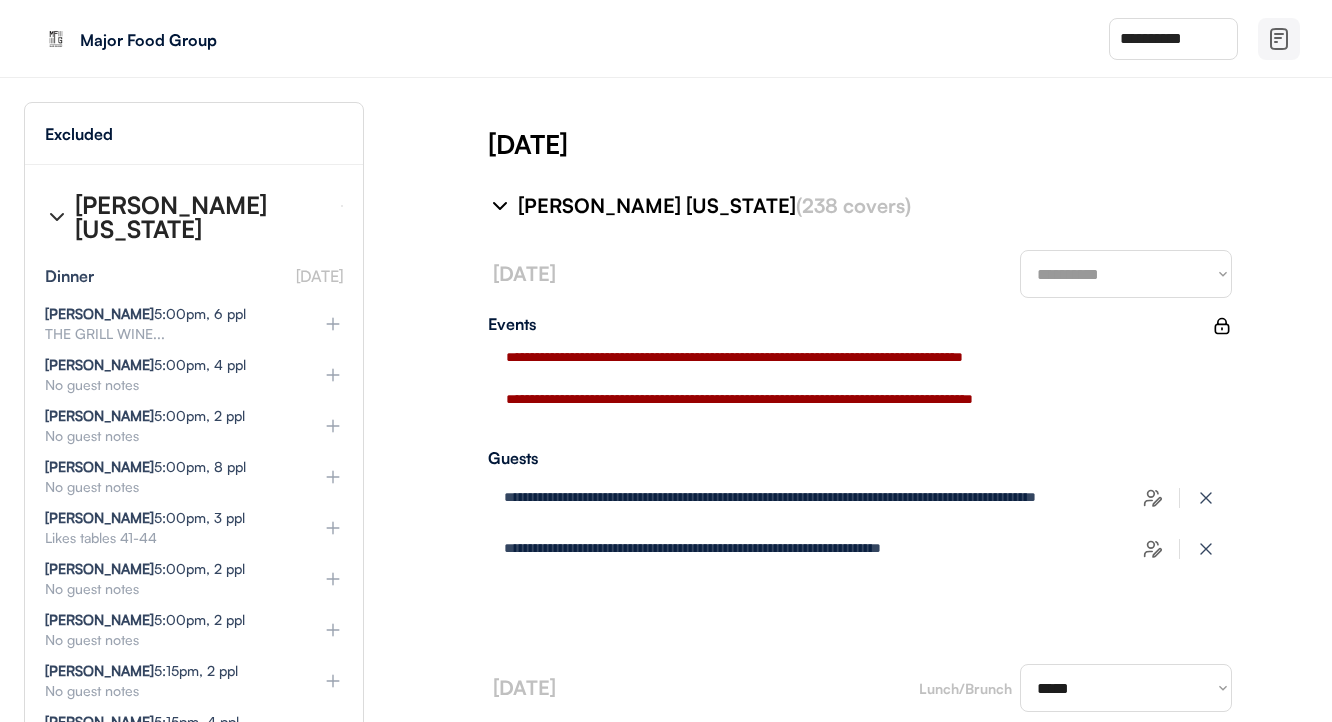 select on "********" 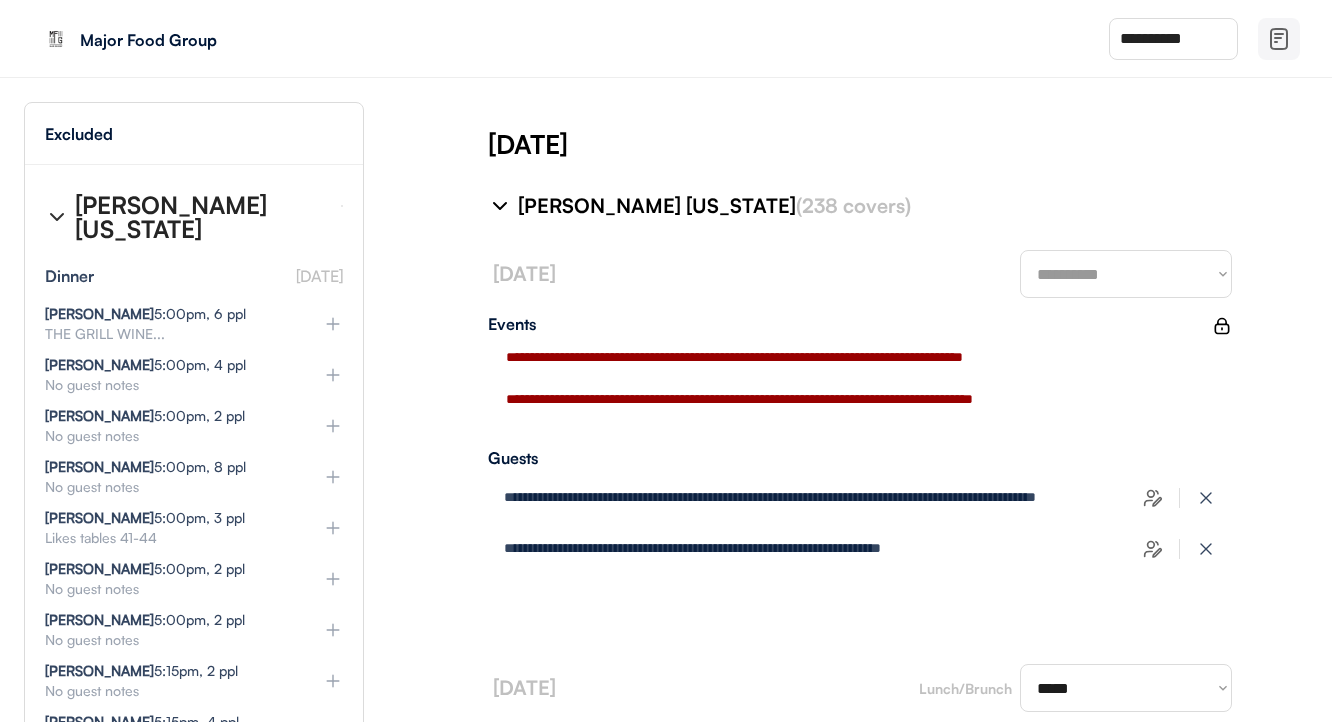 select on "********" 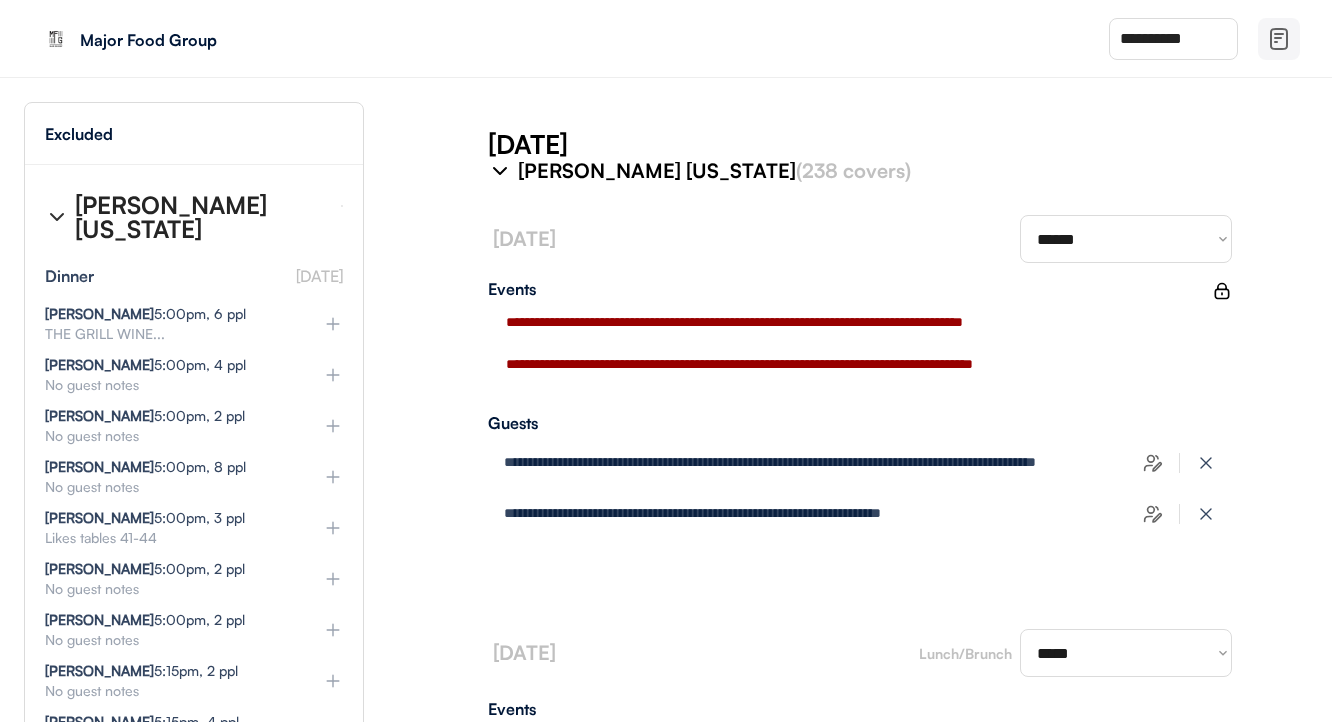 scroll, scrollTop: 39, scrollLeft: 0, axis: vertical 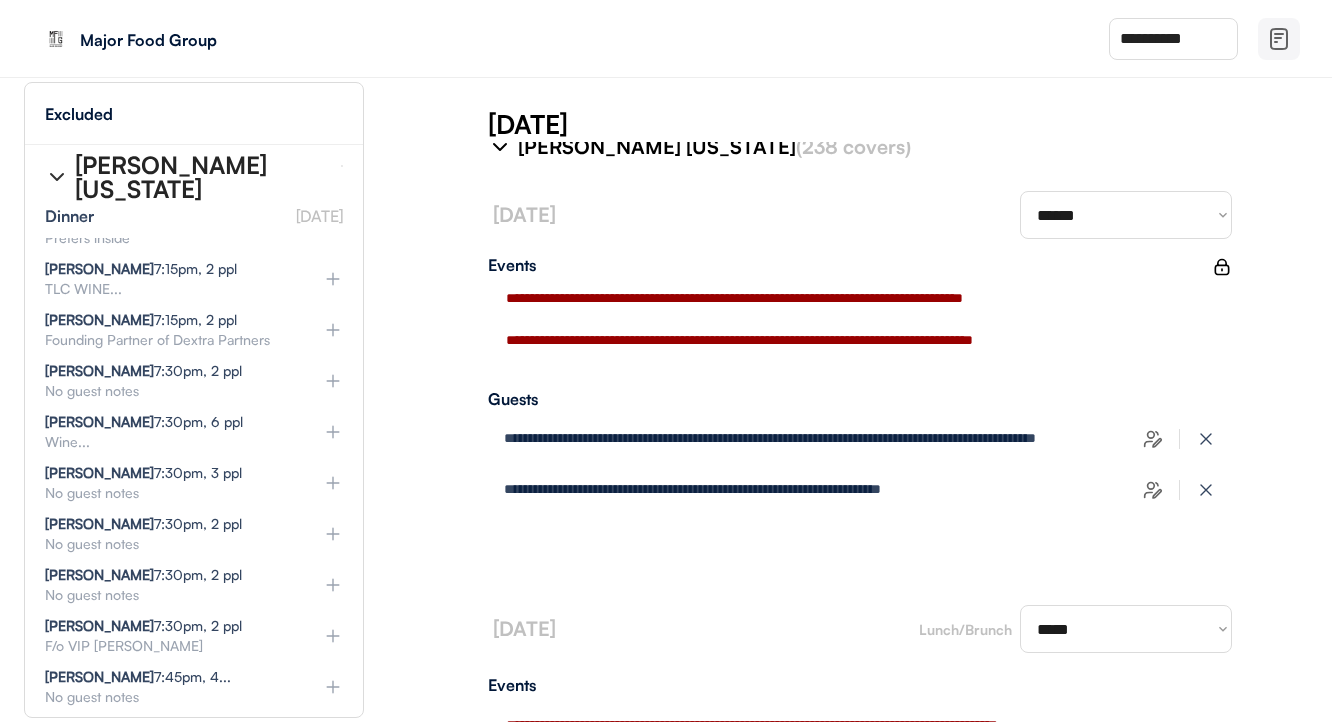 click 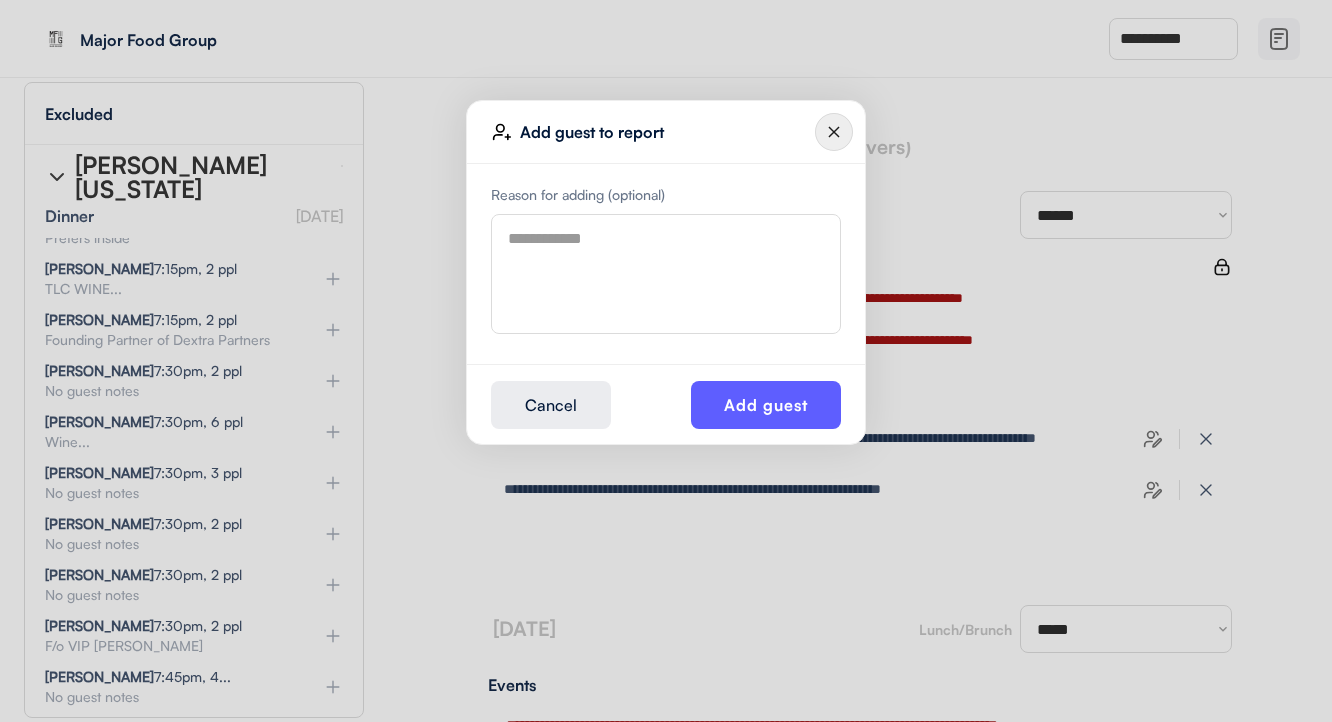 click at bounding box center (666, 274) 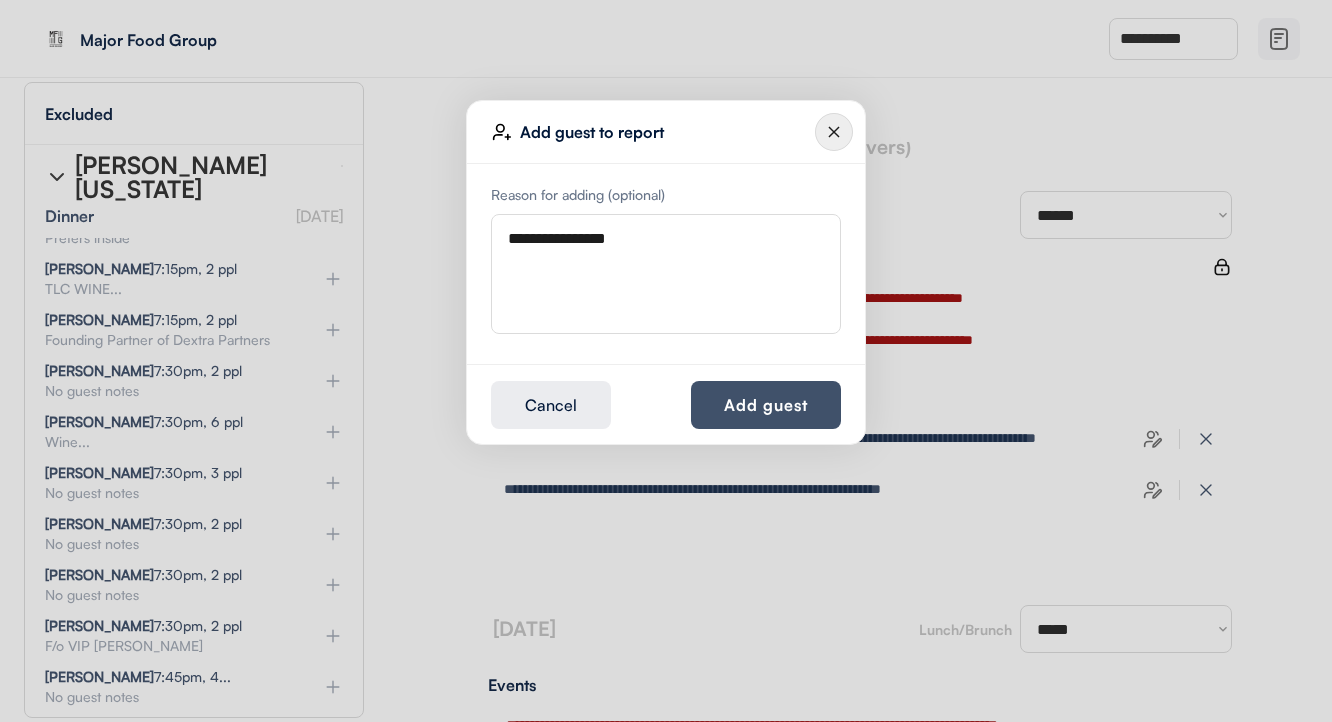 type on "**********" 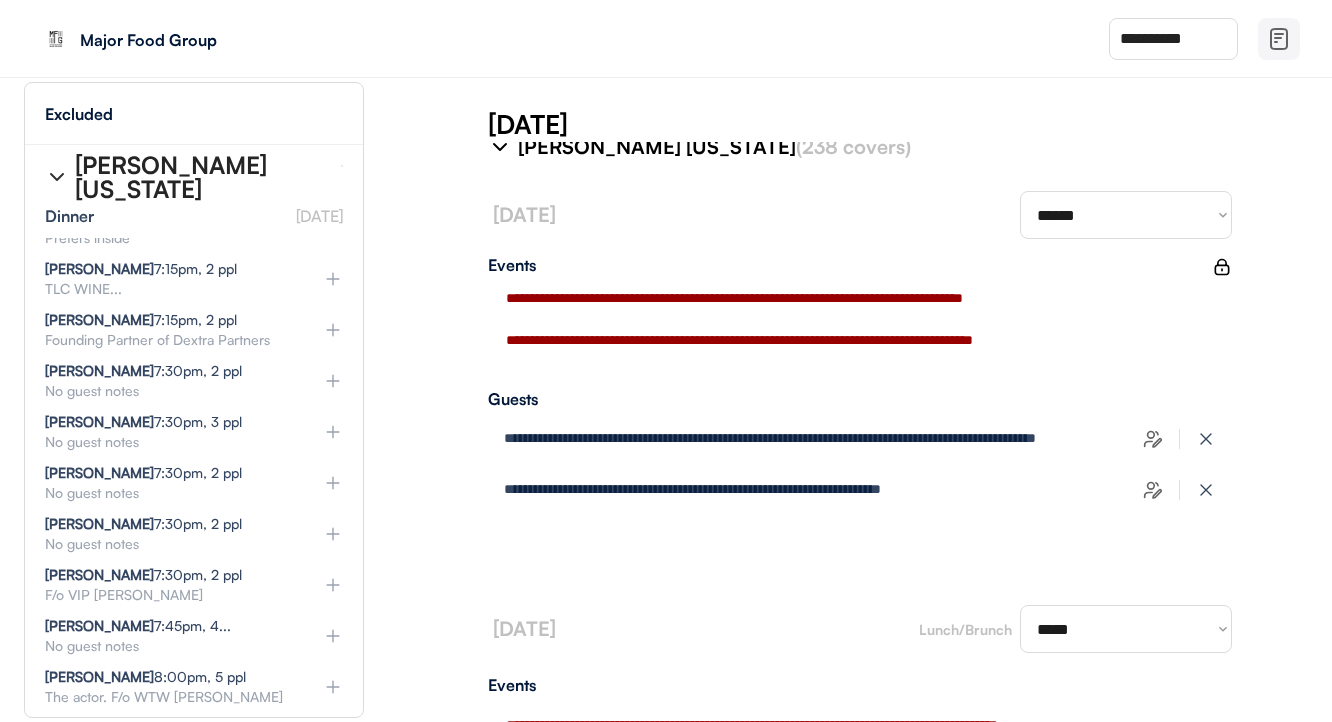 type on "**********" 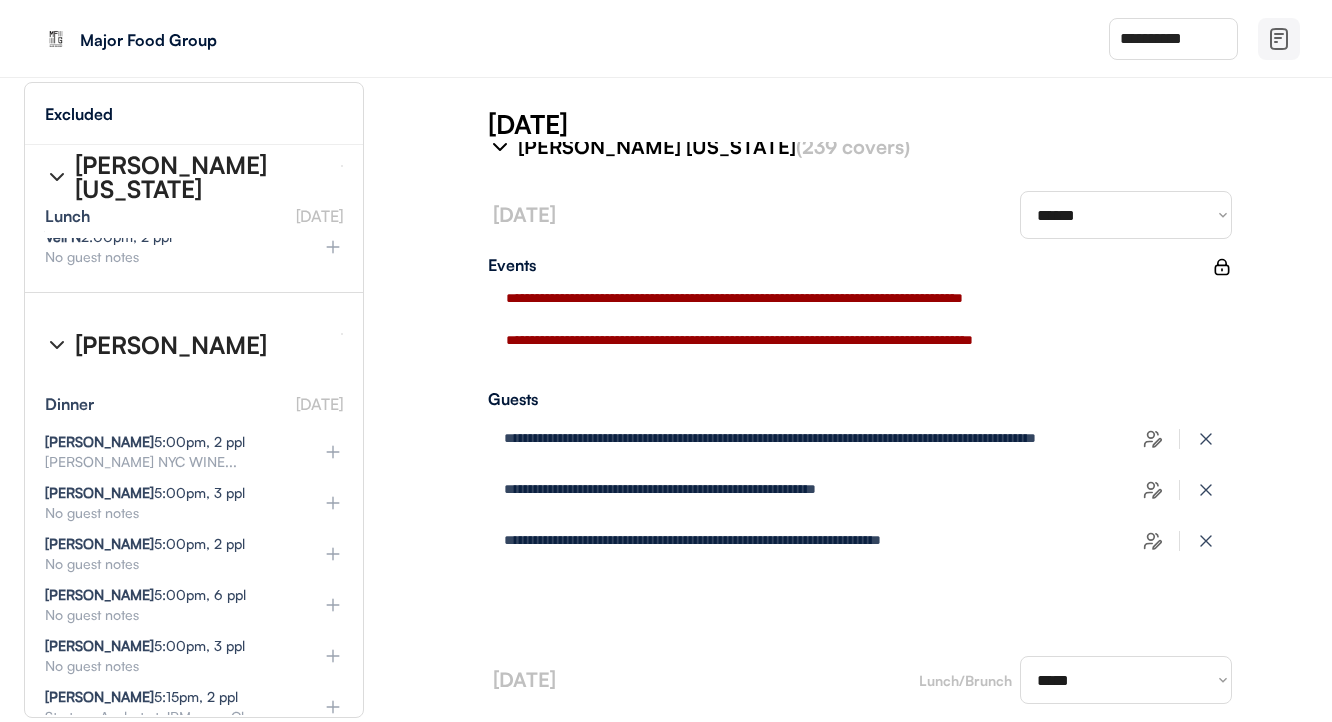 scroll, scrollTop: 6092, scrollLeft: 0, axis: vertical 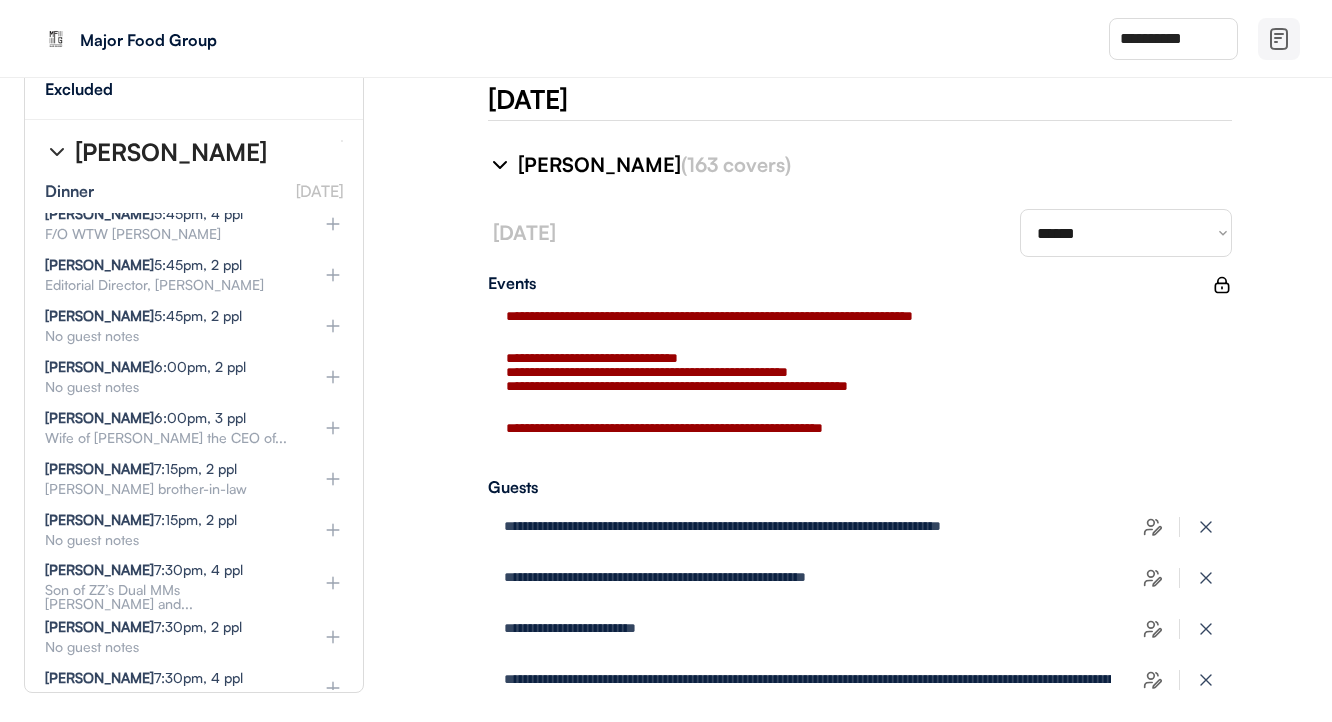 click 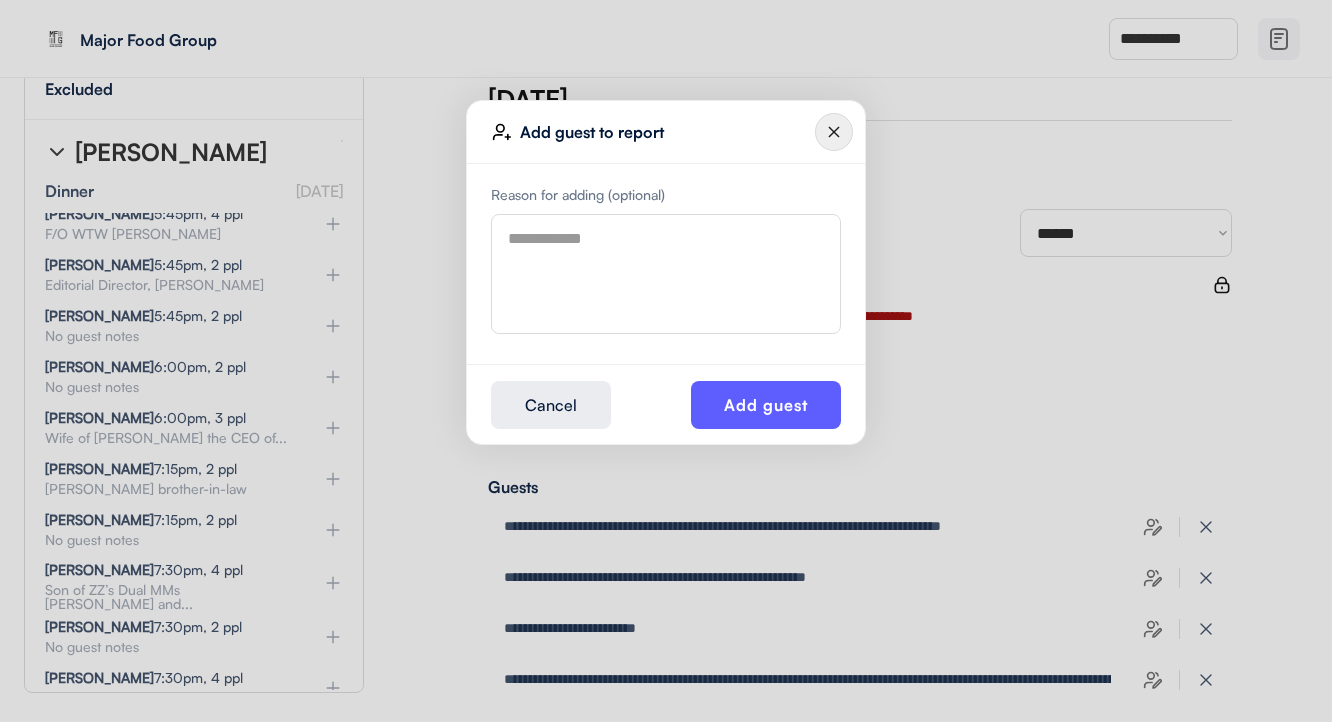 click at bounding box center [666, 274] 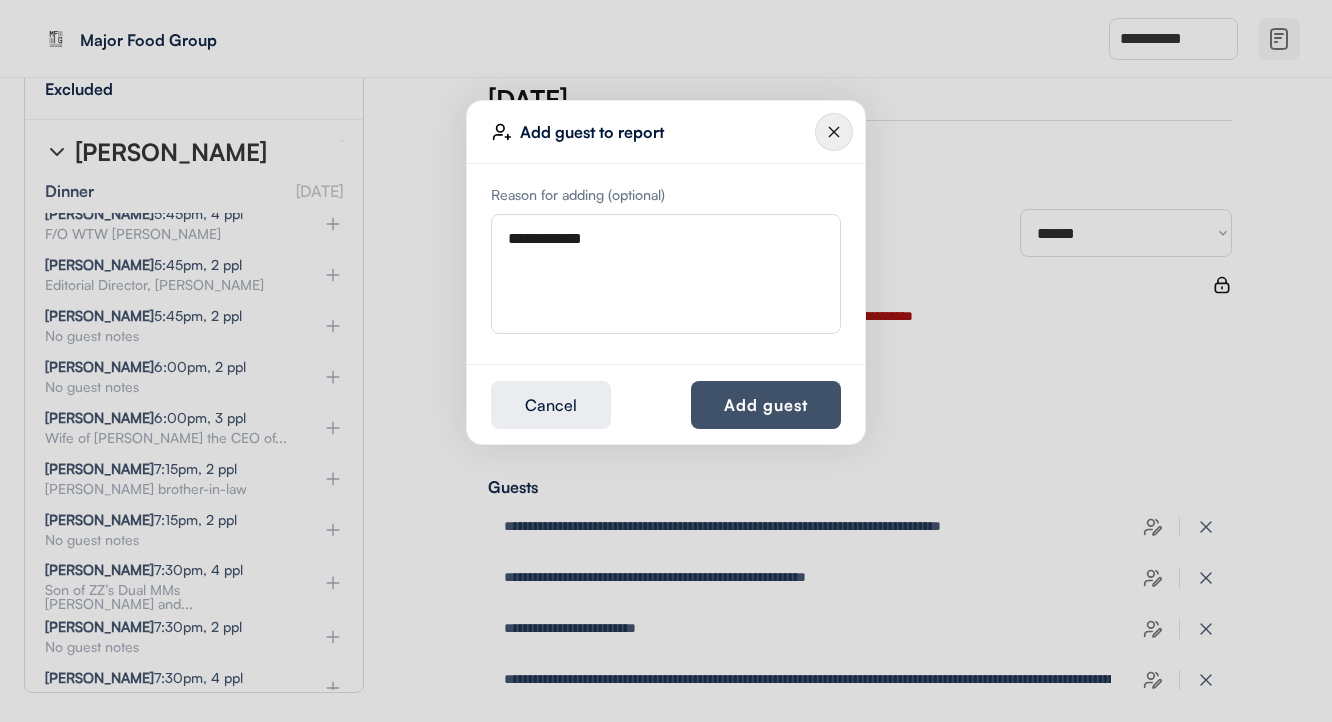 type on "**********" 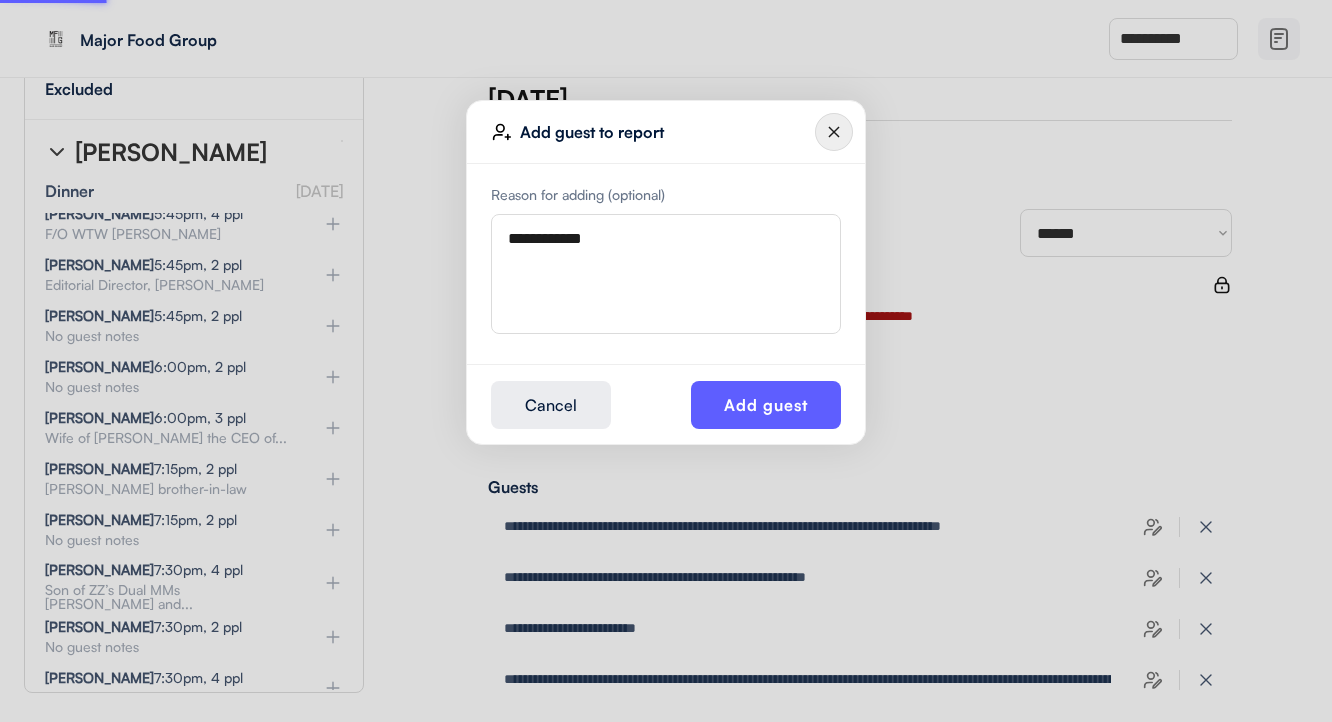 type 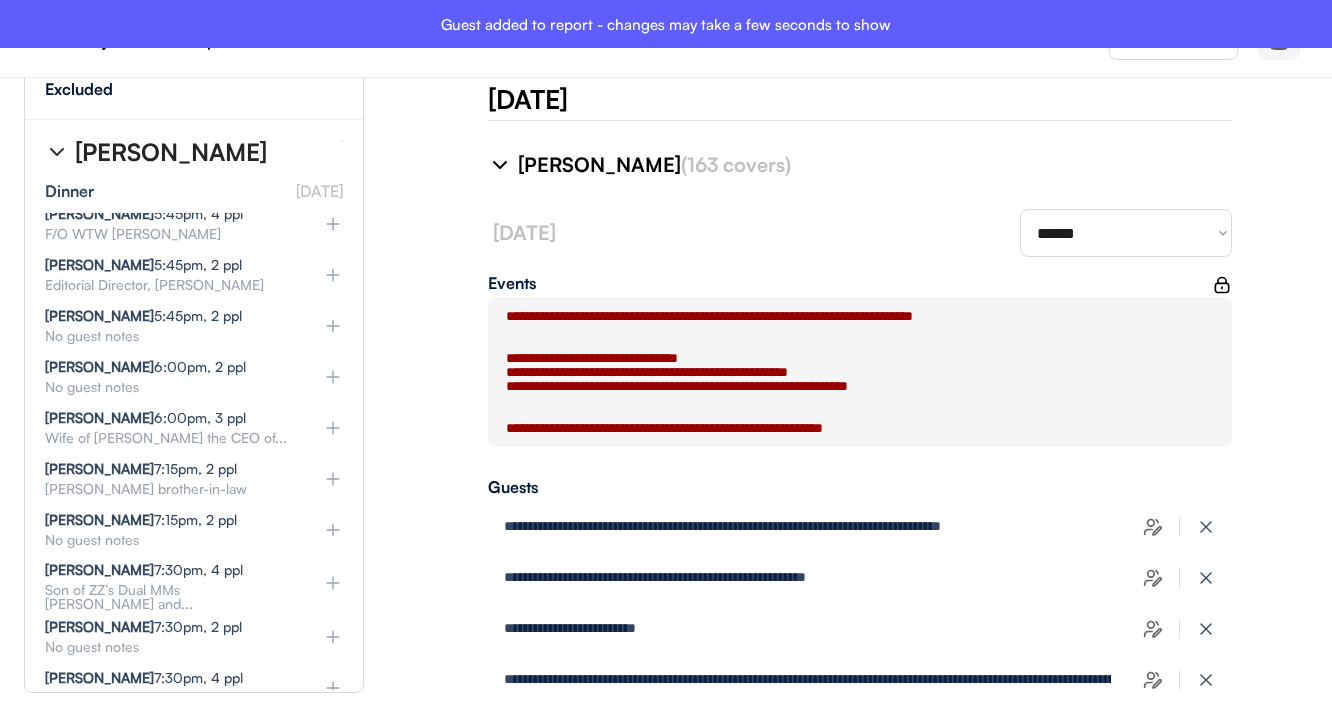 type on "**********" 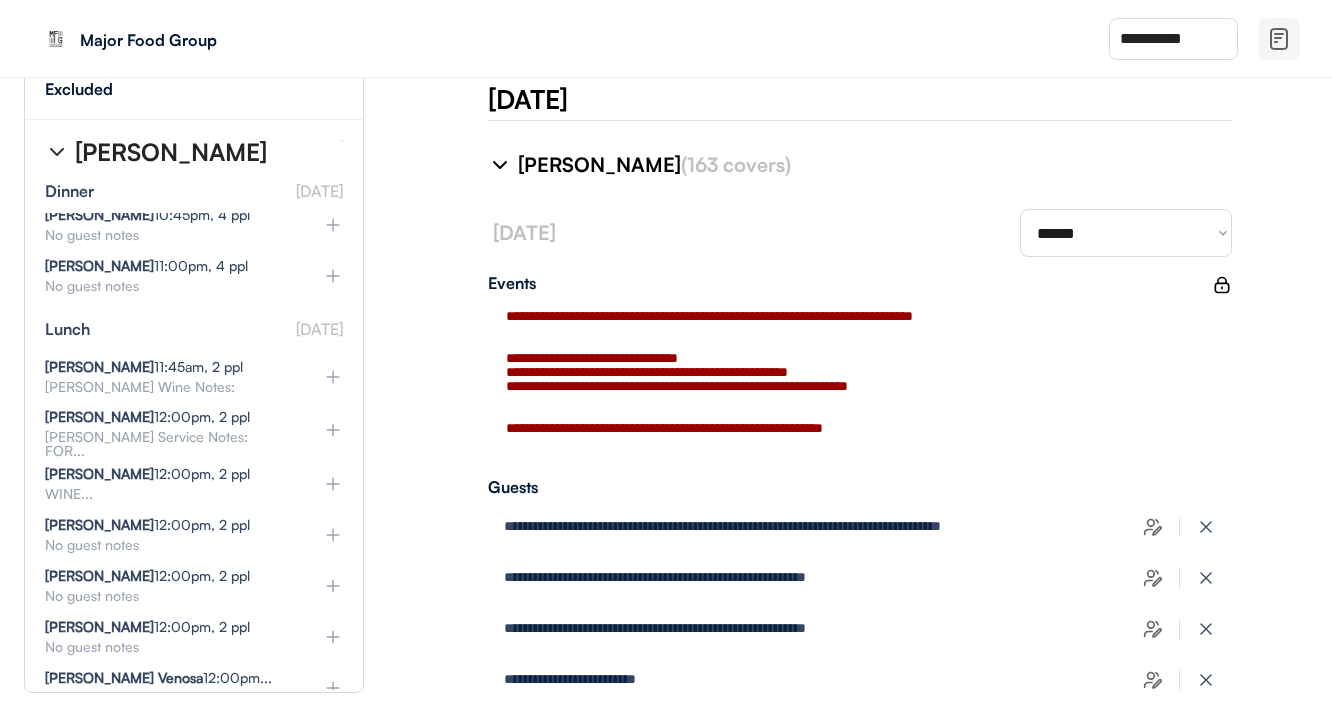 scroll, scrollTop: 8773, scrollLeft: 0, axis: vertical 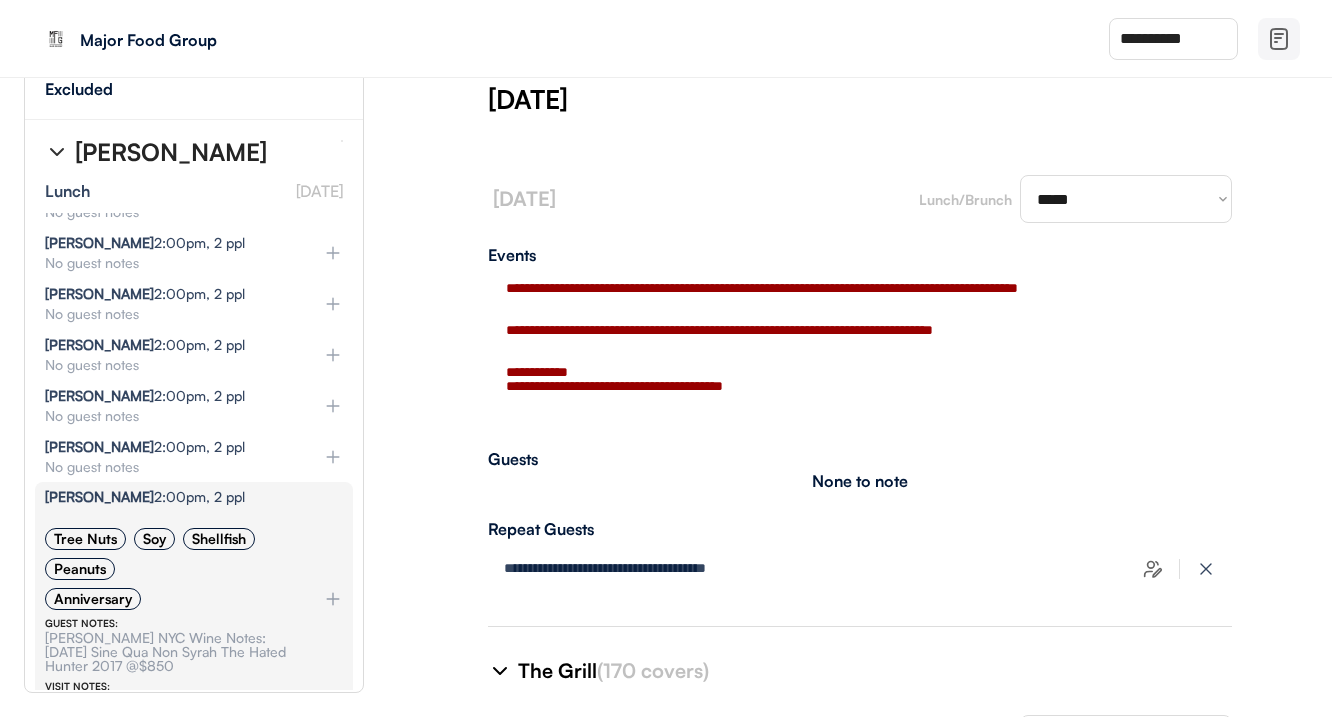 select on "********" 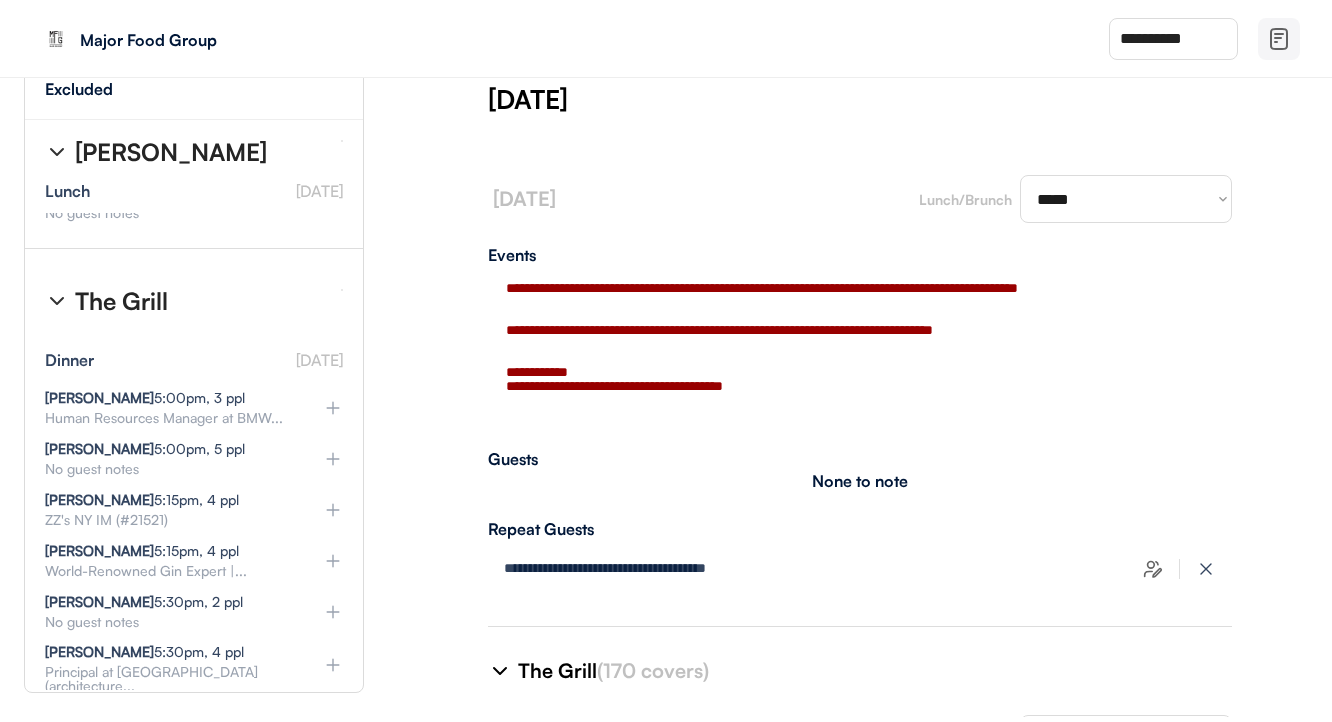 scroll, scrollTop: 10272, scrollLeft: 0, axis: vertical 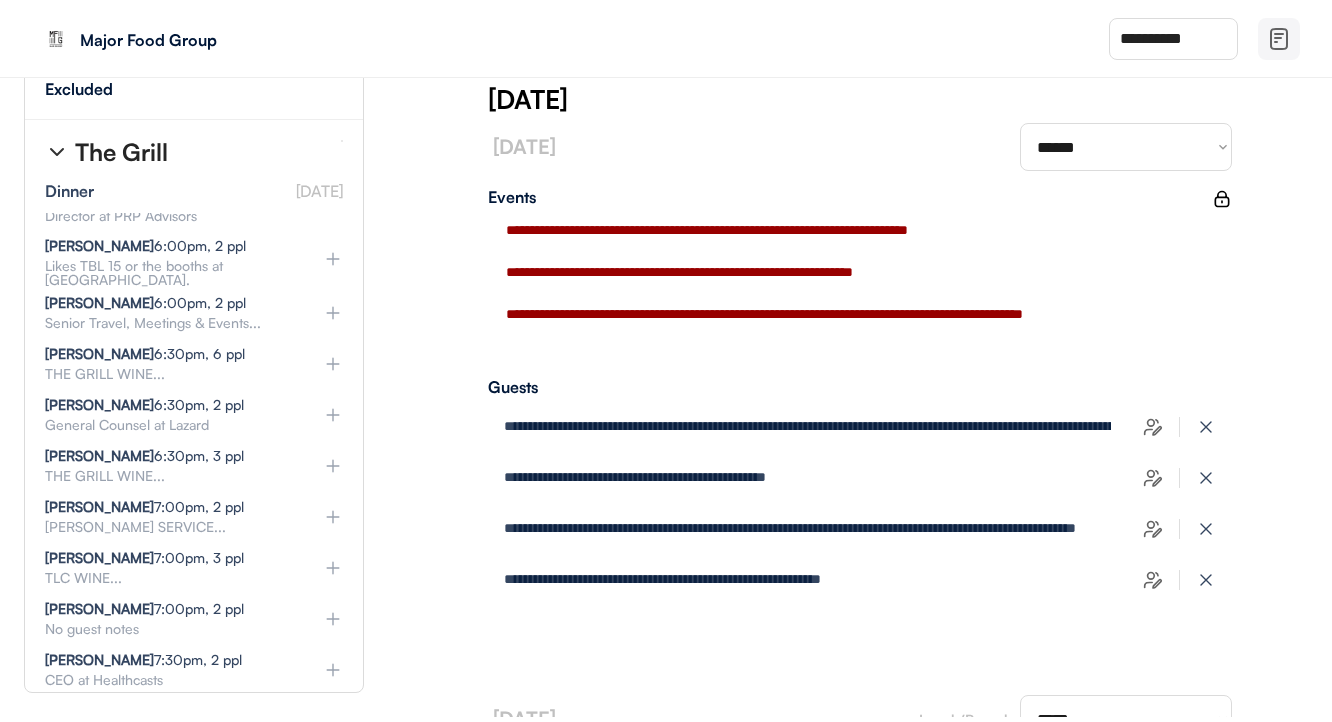 click 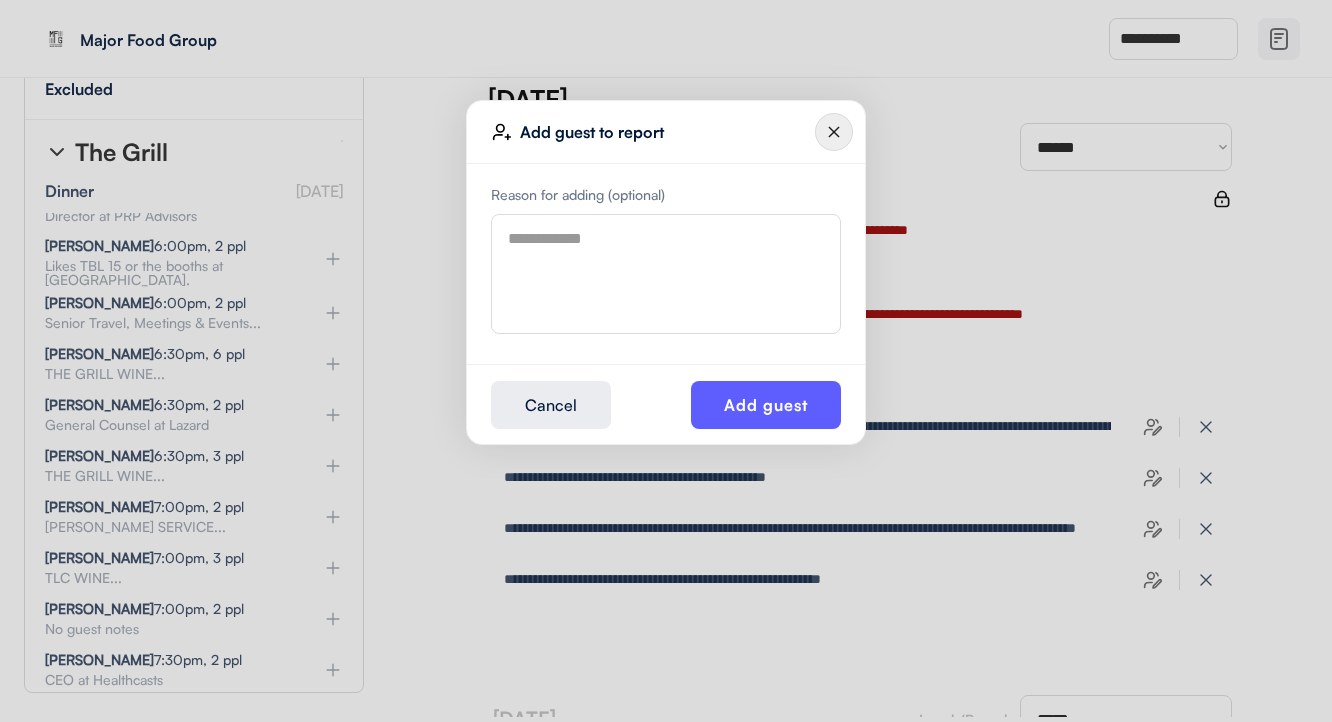 click at bounding box center [666, 274] 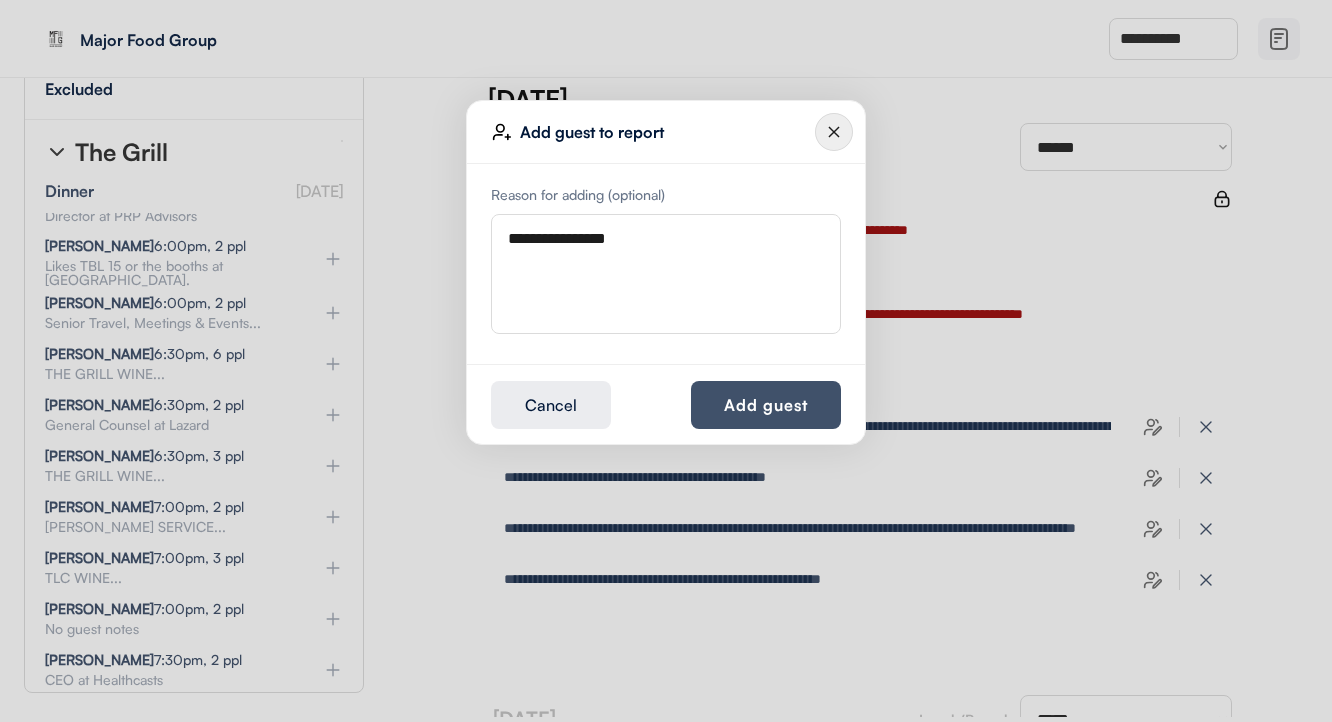 type on "**********" 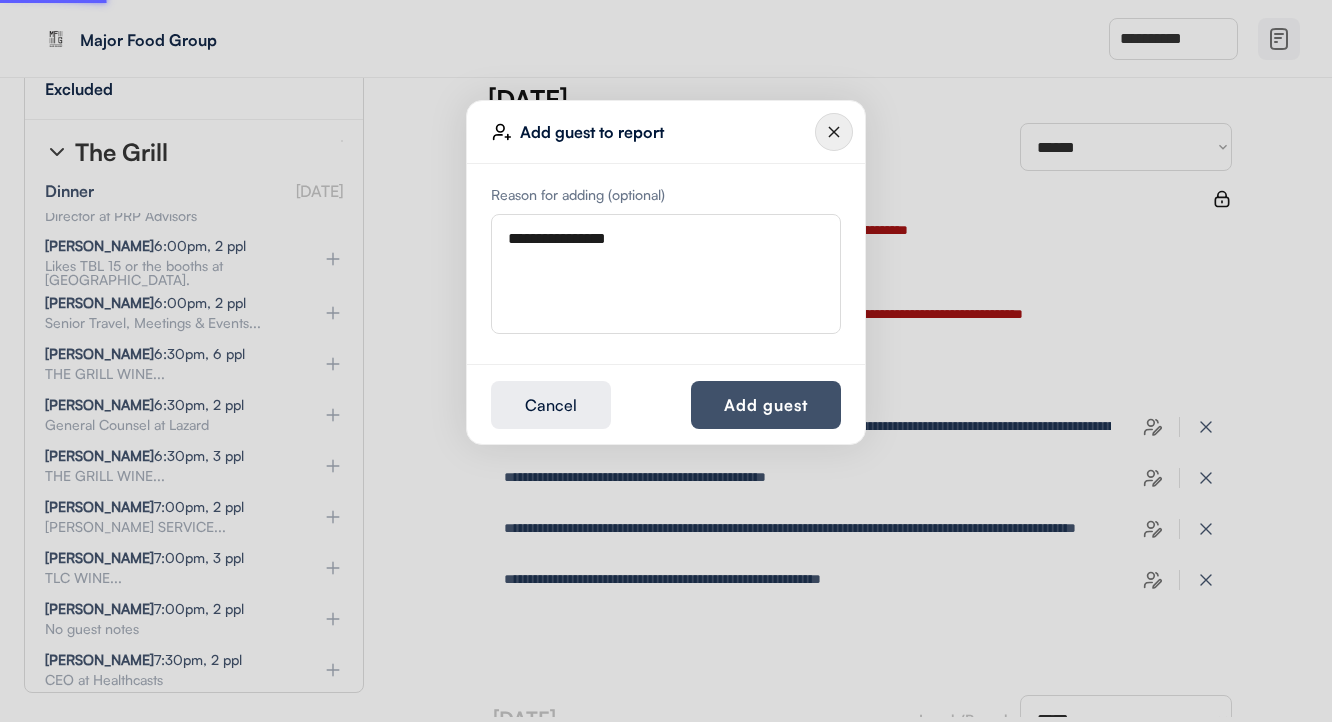 type 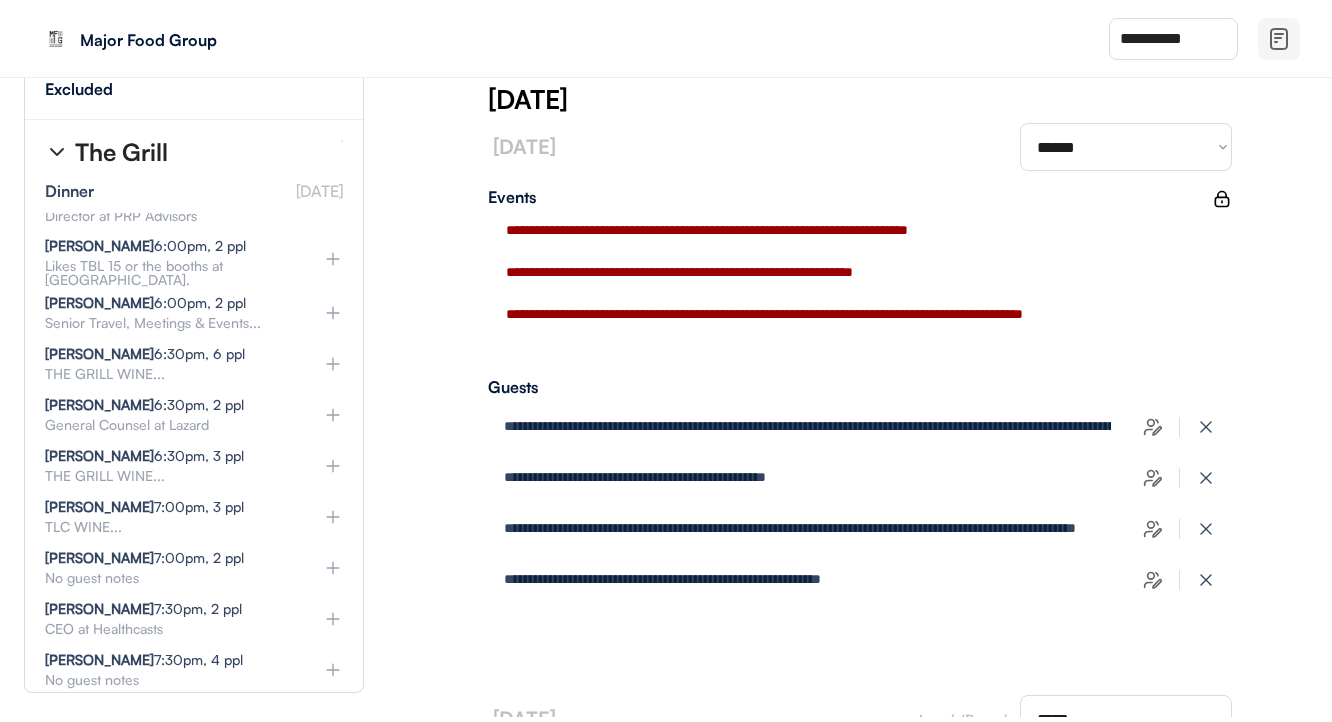 type on "**********" 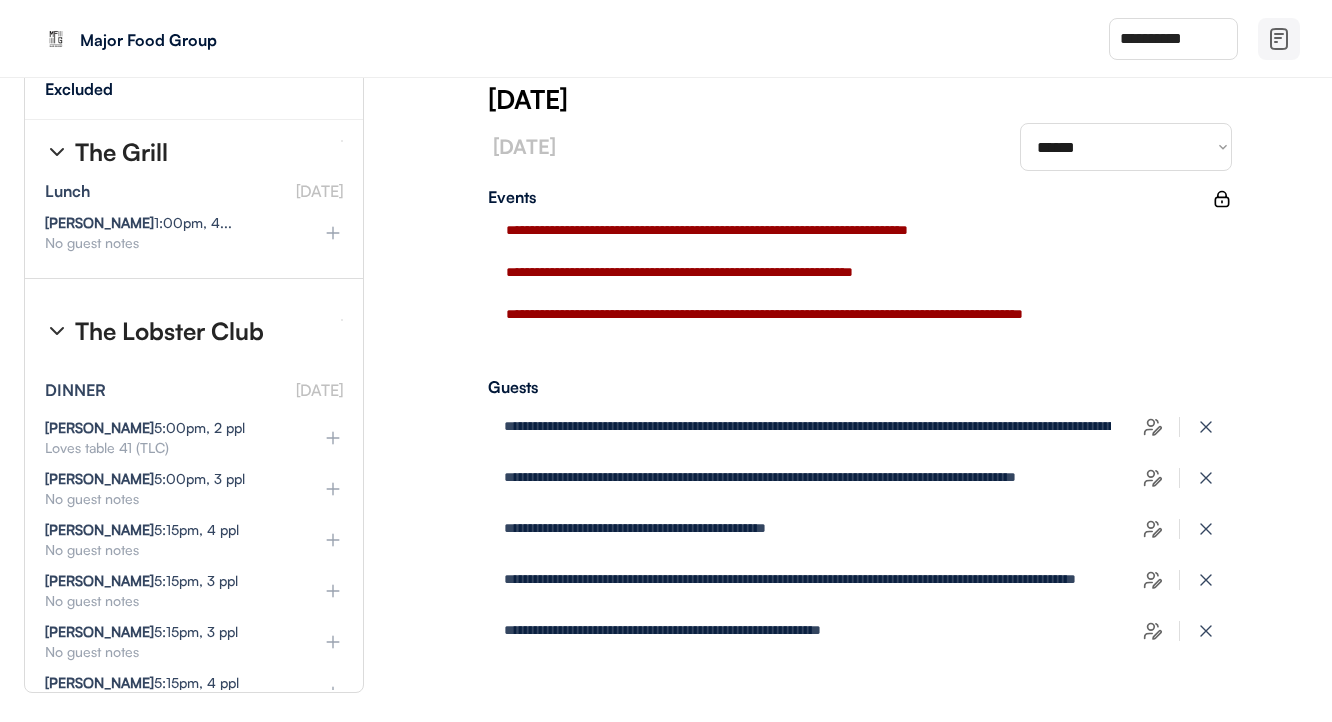 scroll, scrollTop: 13998, scrollLeft: 2, axis: both 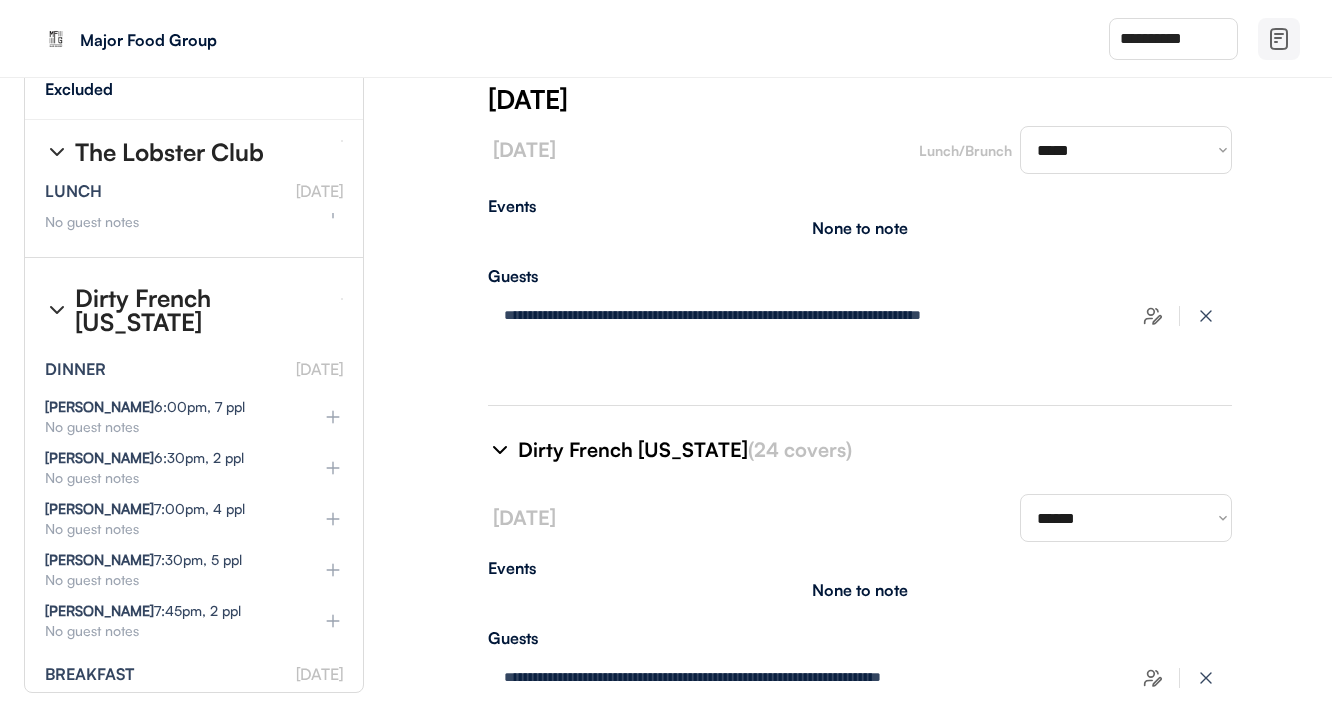 type on "**********" 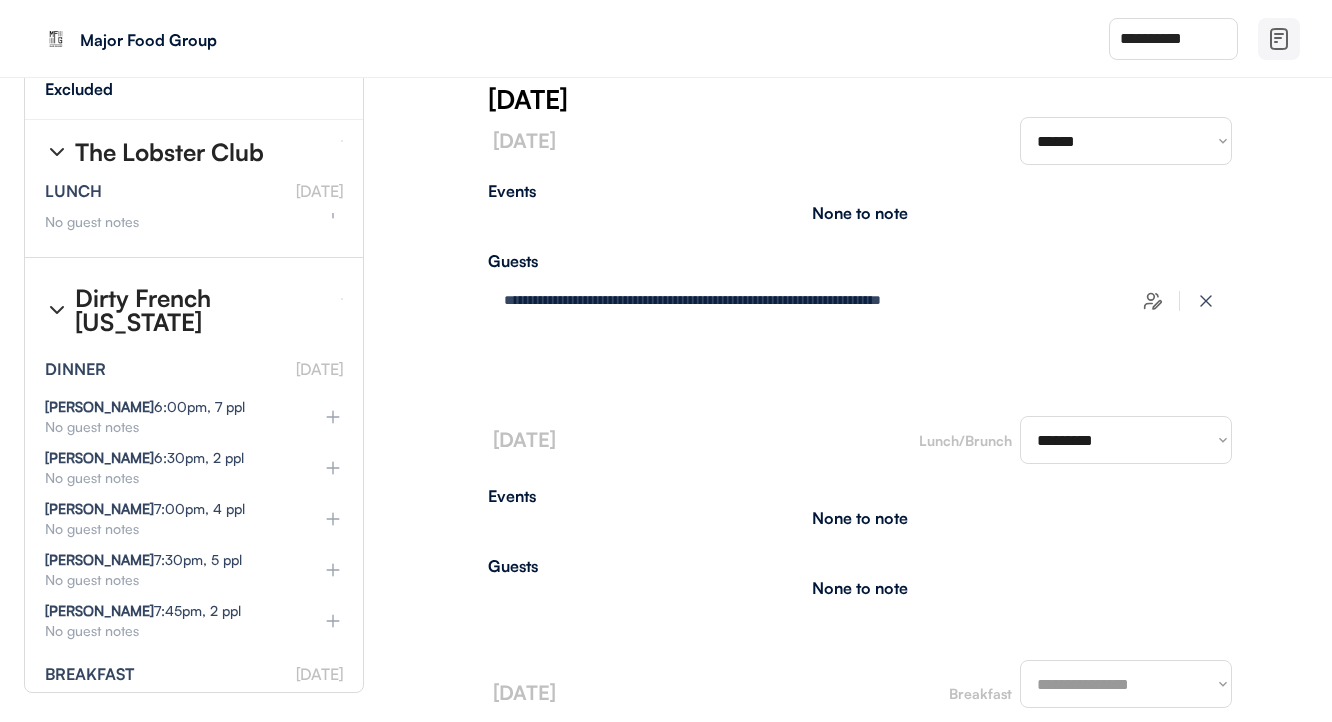 scroll, scrollTop: 4121, scrollLeft: 0, axis: vertical 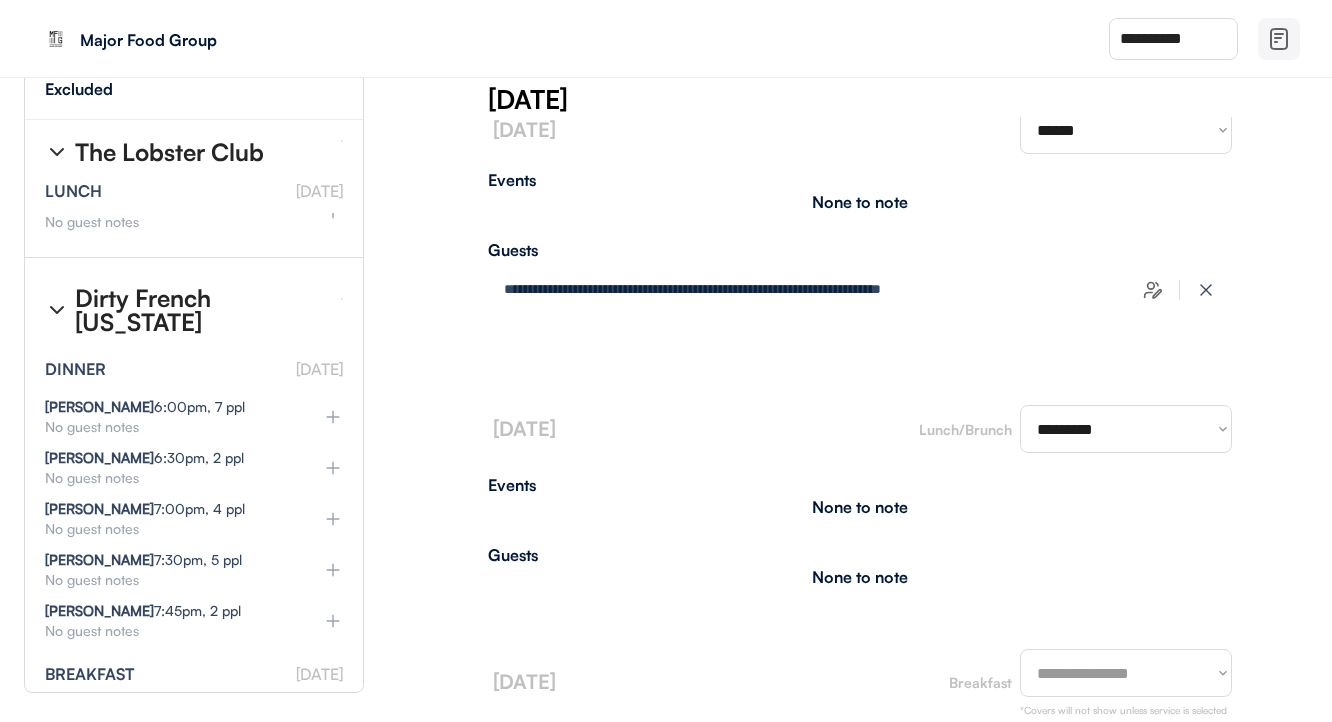 select on "********" 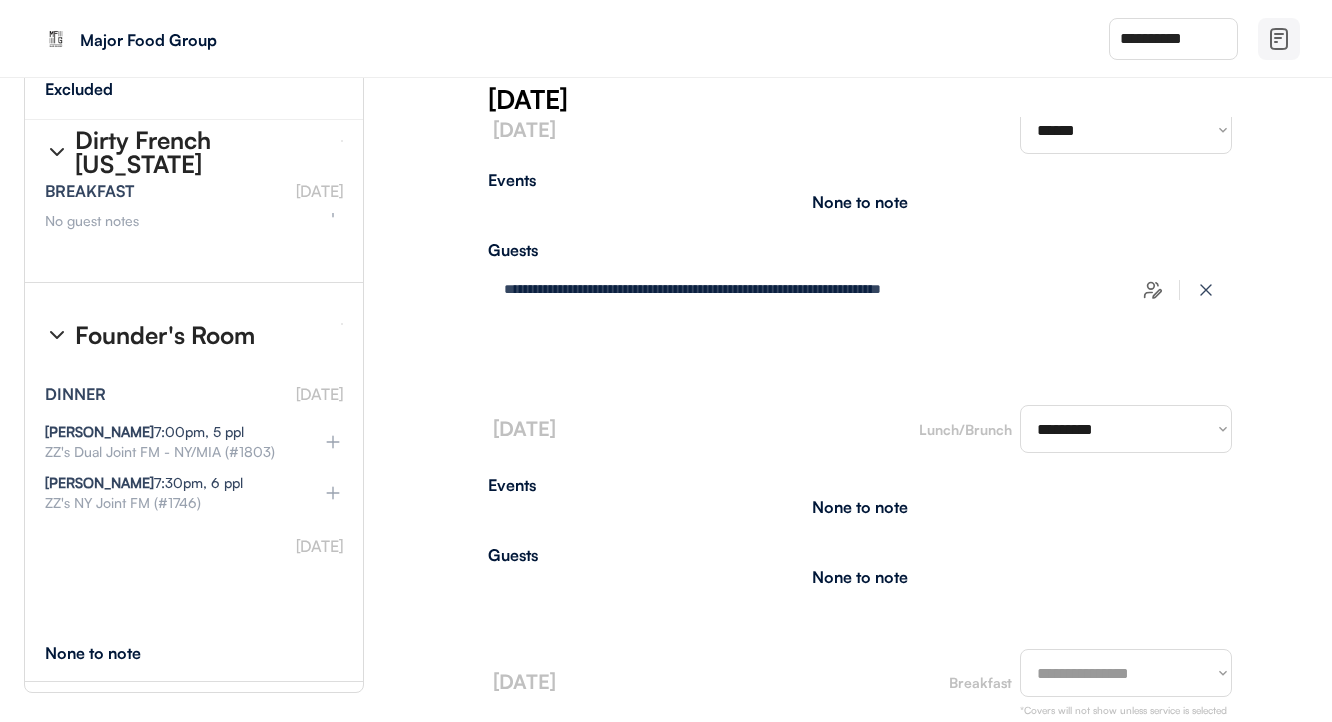 scroll, scrollTop: 18557, scrollLeft: 1, axis: both 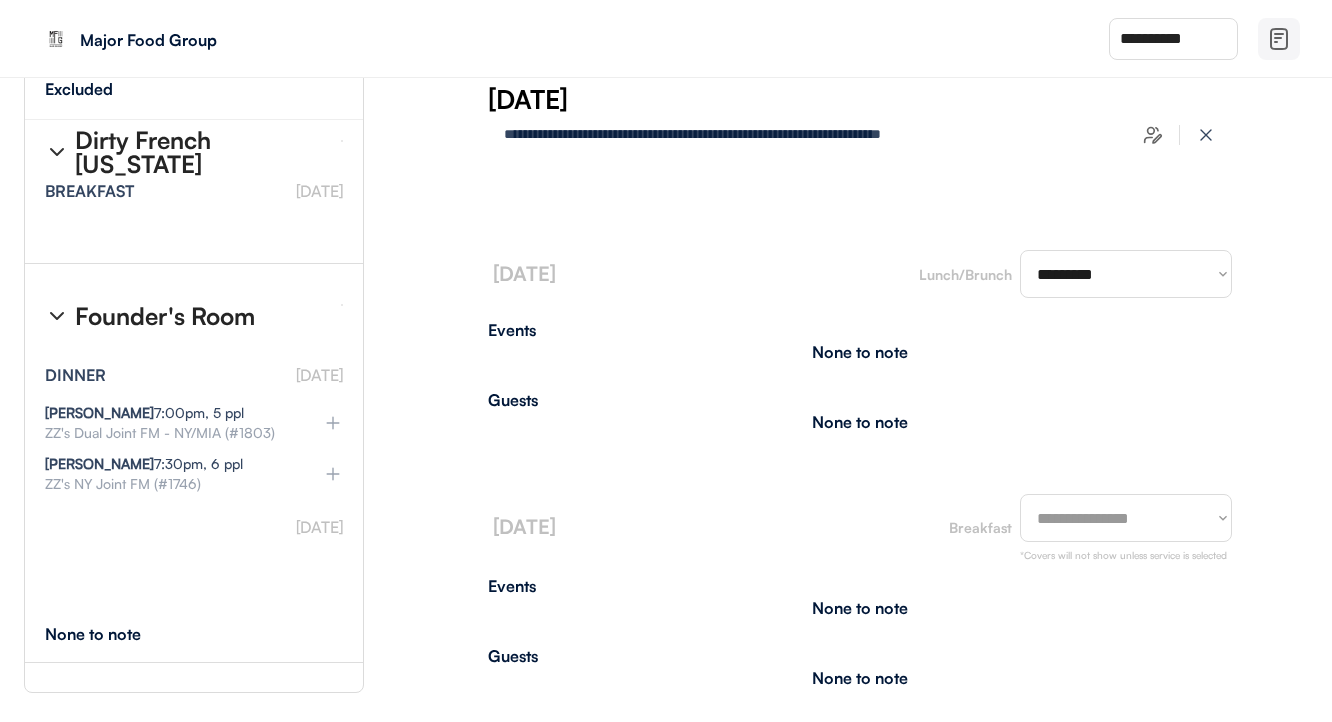 select on "*******" 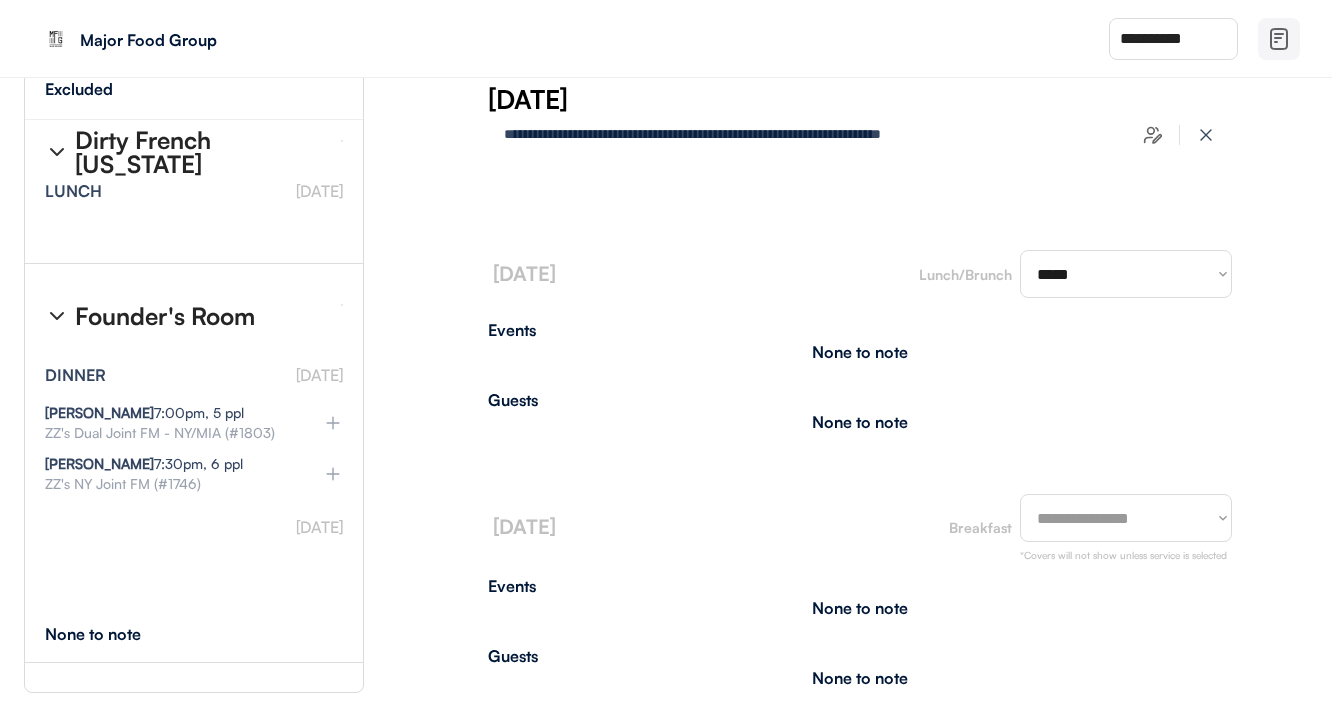 select on "**********" 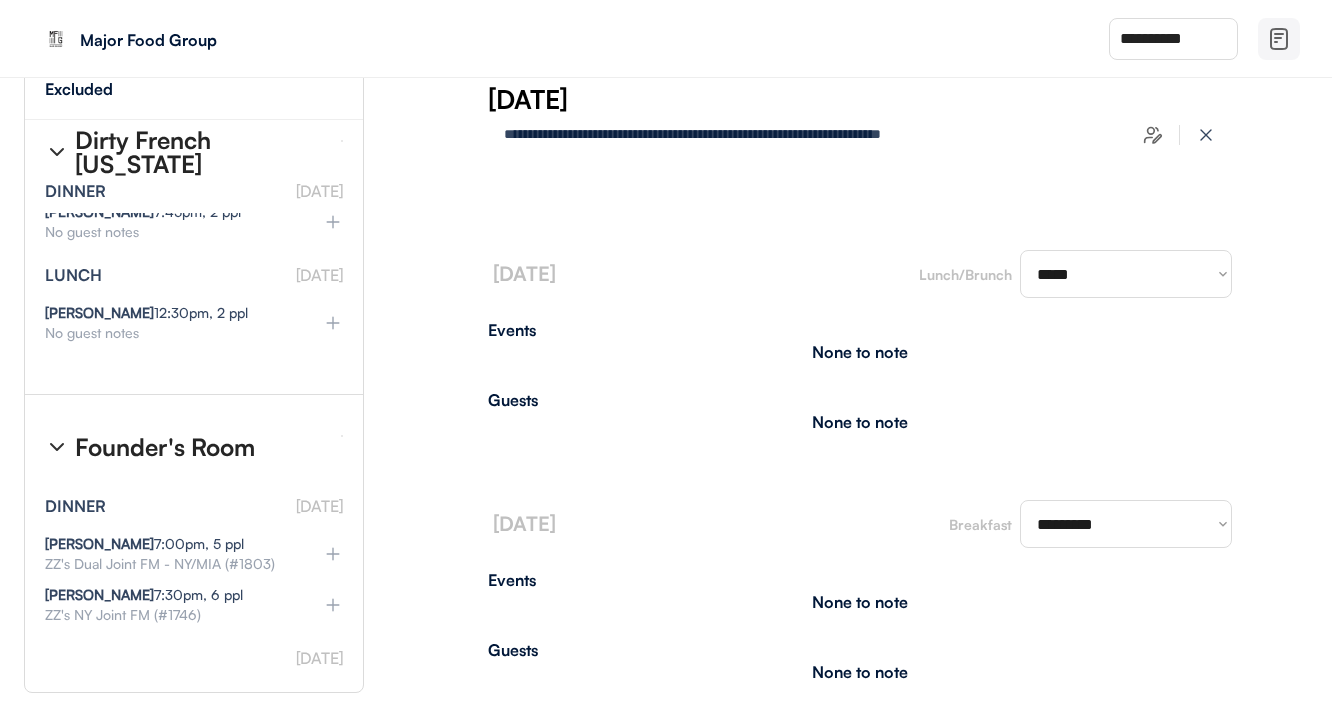 scroll, scrollTop: 18492, scrollLeft: 1, axis: both 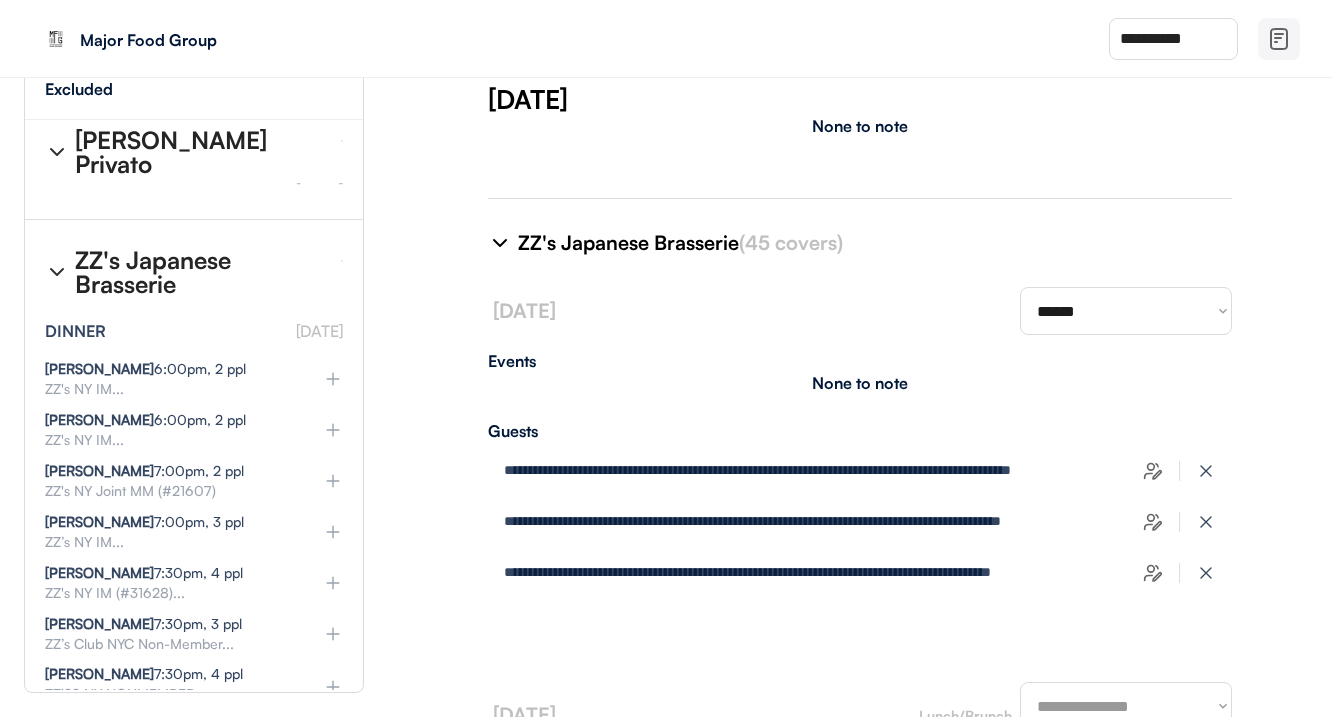 type on "**********" 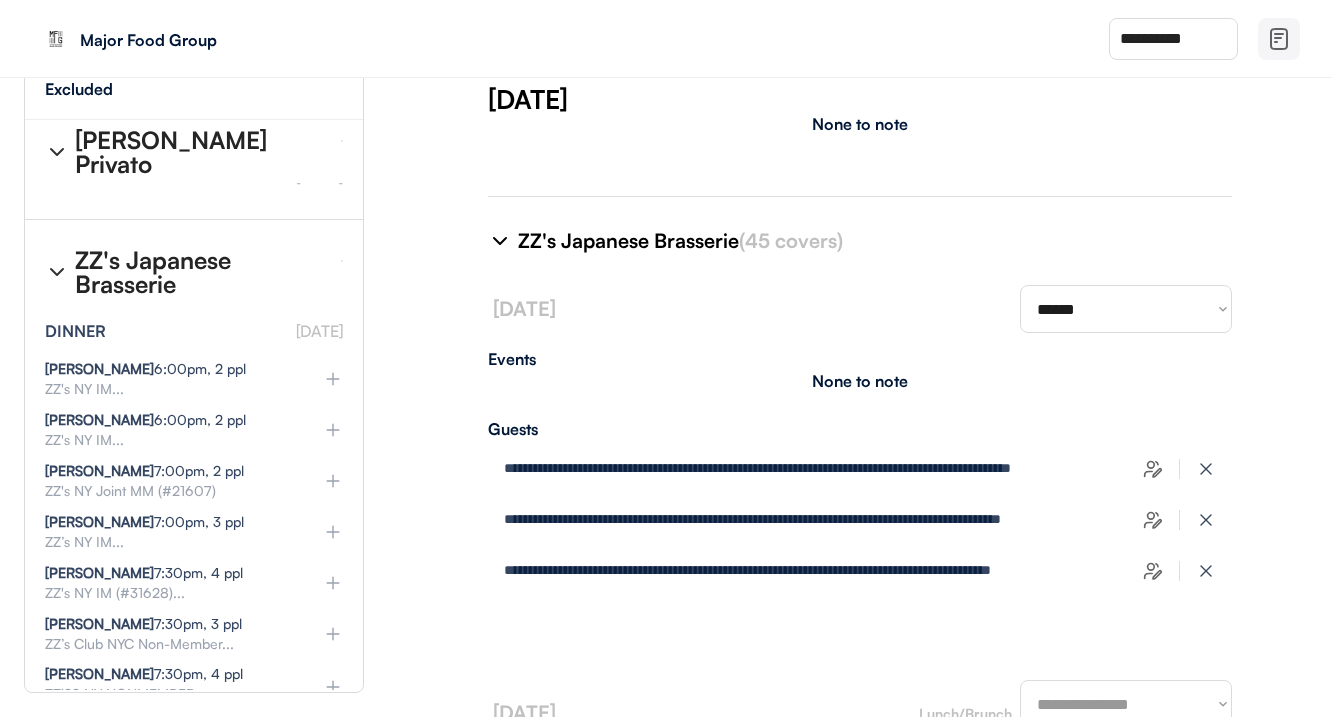select on "********" 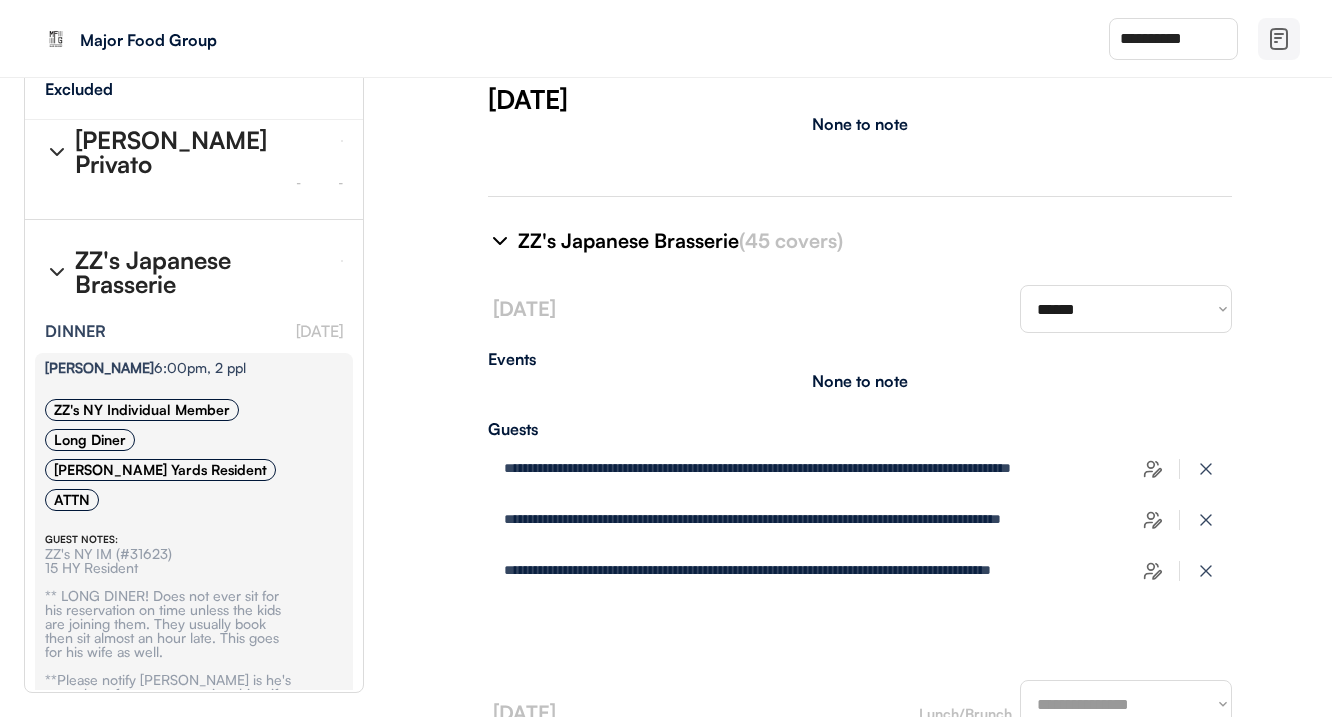 select on "********" 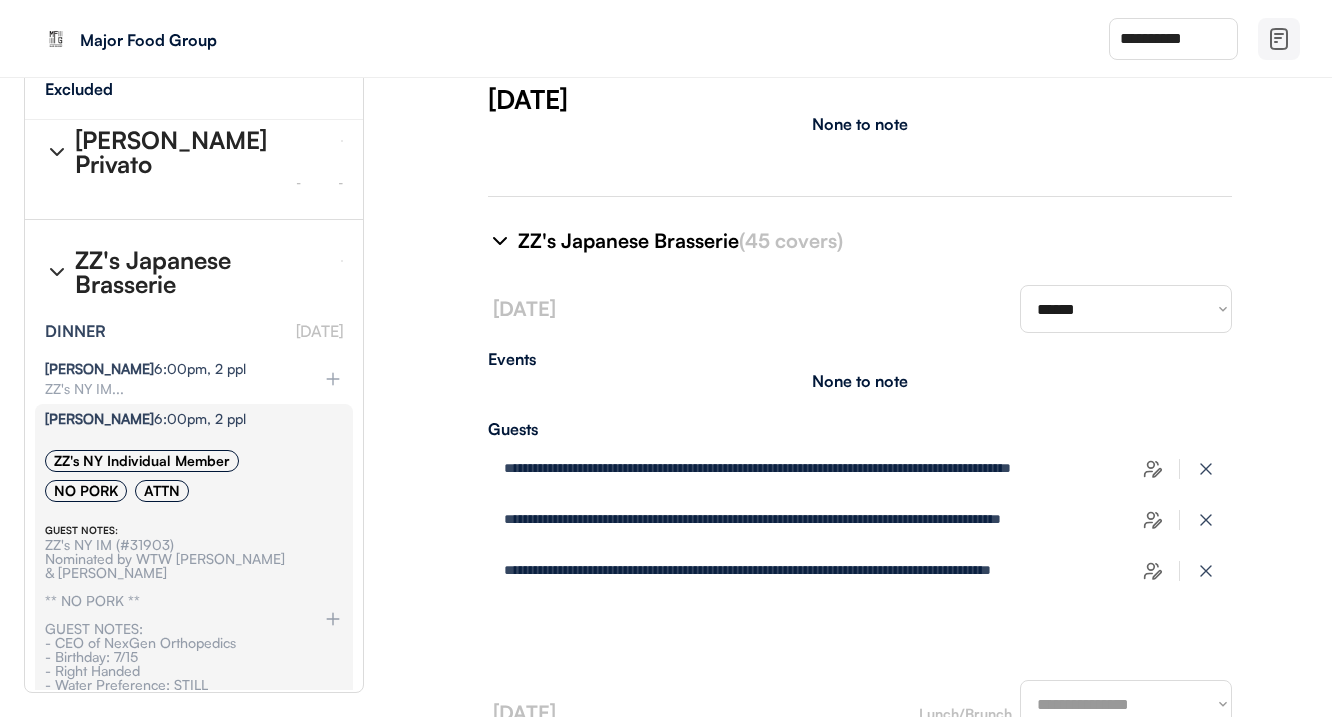 select on "********" 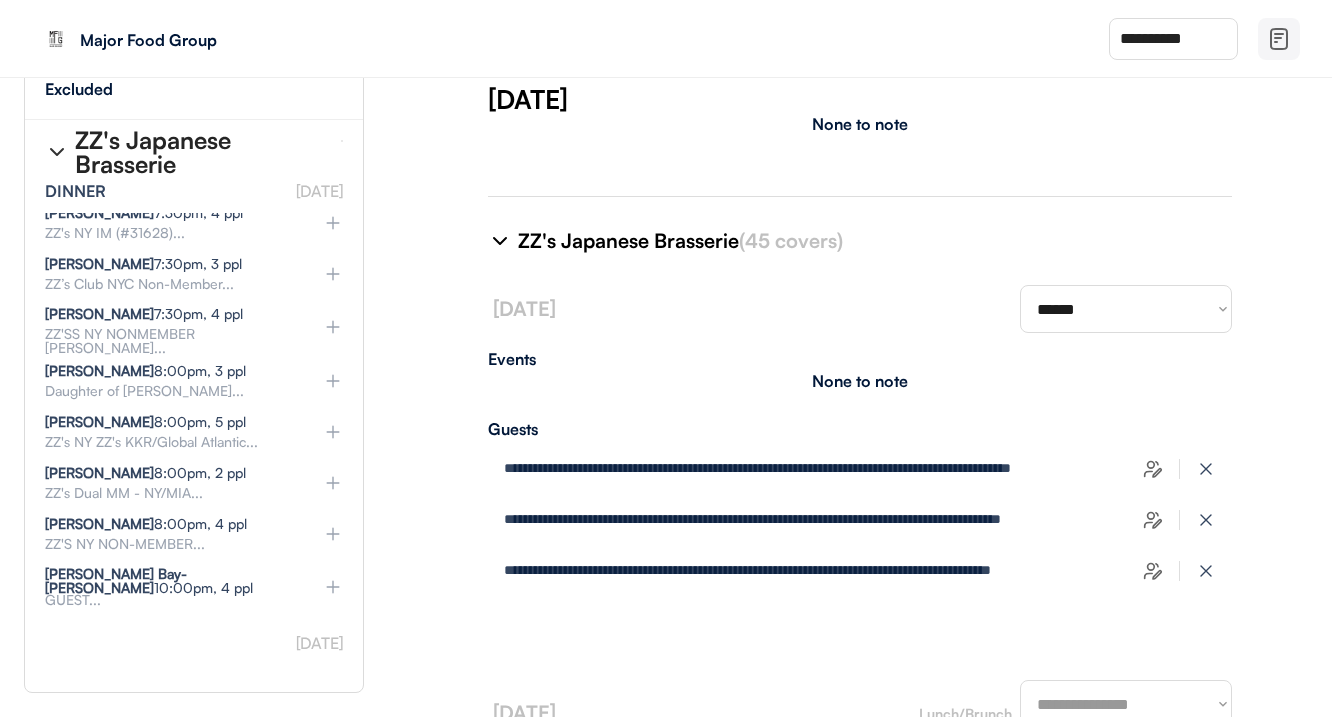 scroll, scrollTop: 20129, scrollLeft: 0, axis: vertical 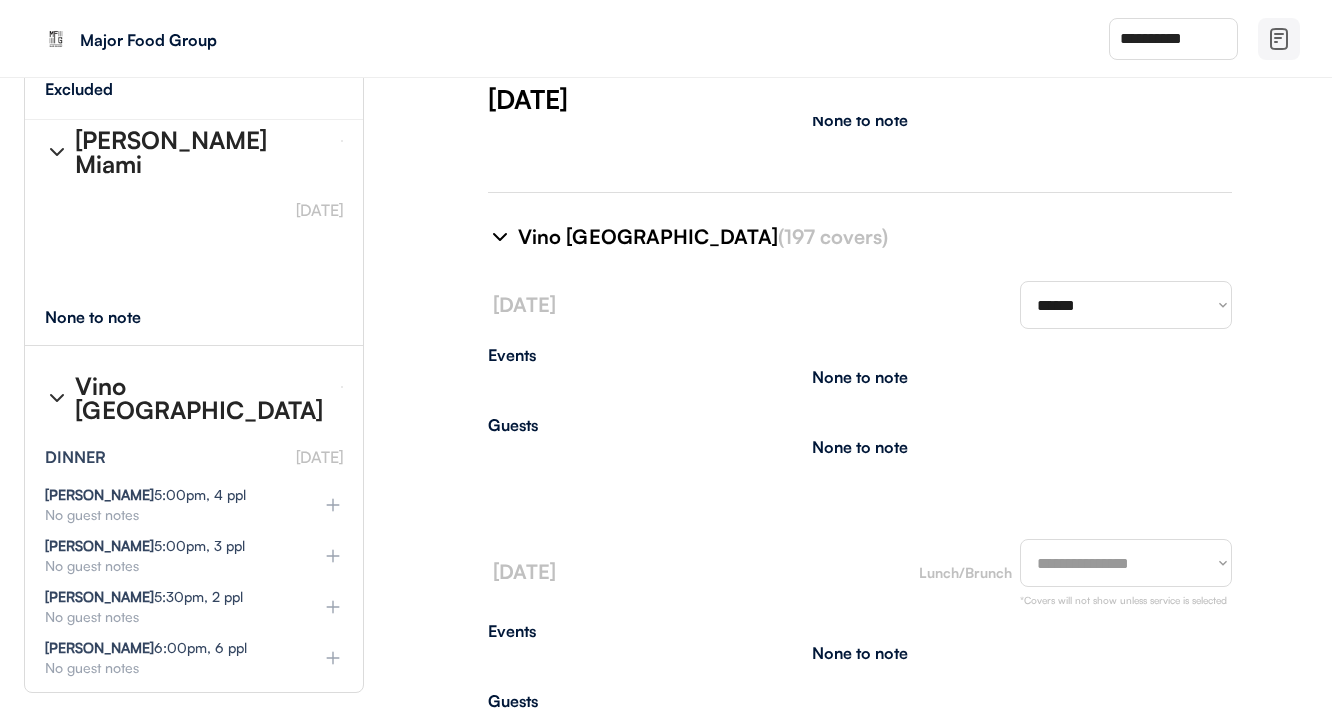 type on "**********" 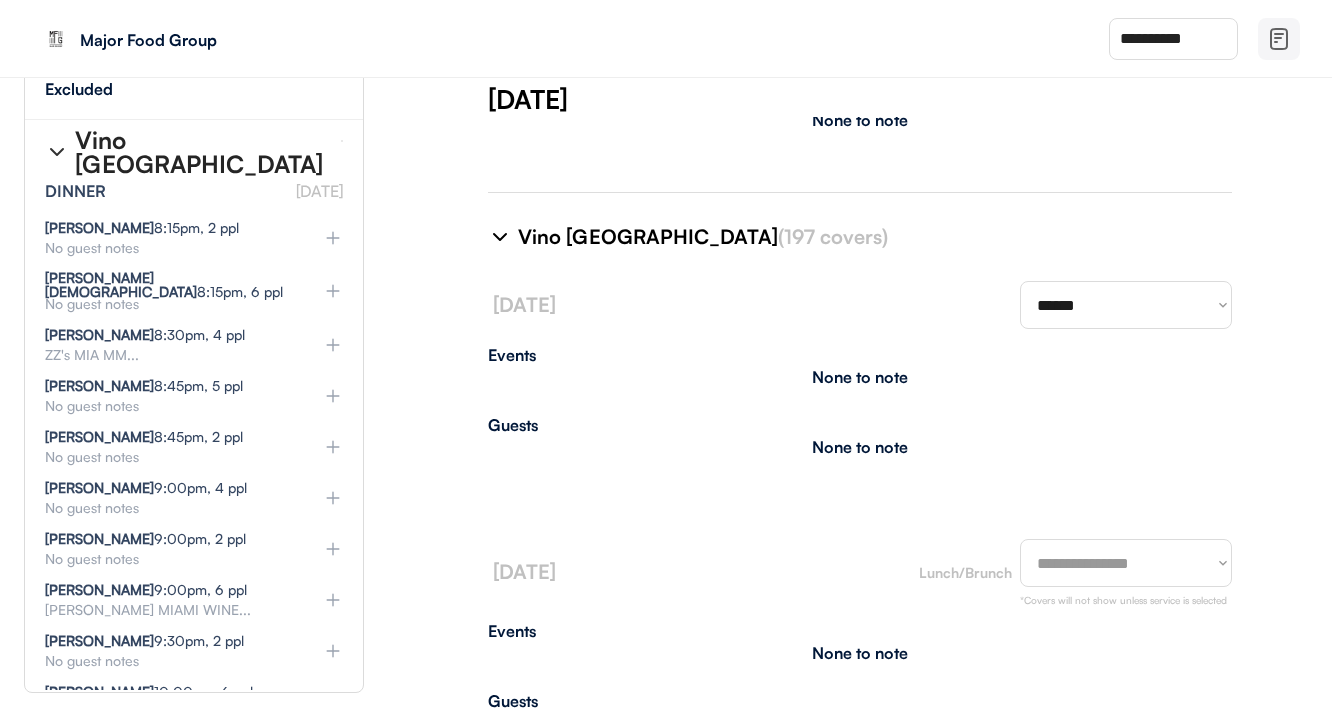 scroll, scrollTop: 36750, scrollLeft: 0, axis: vertical 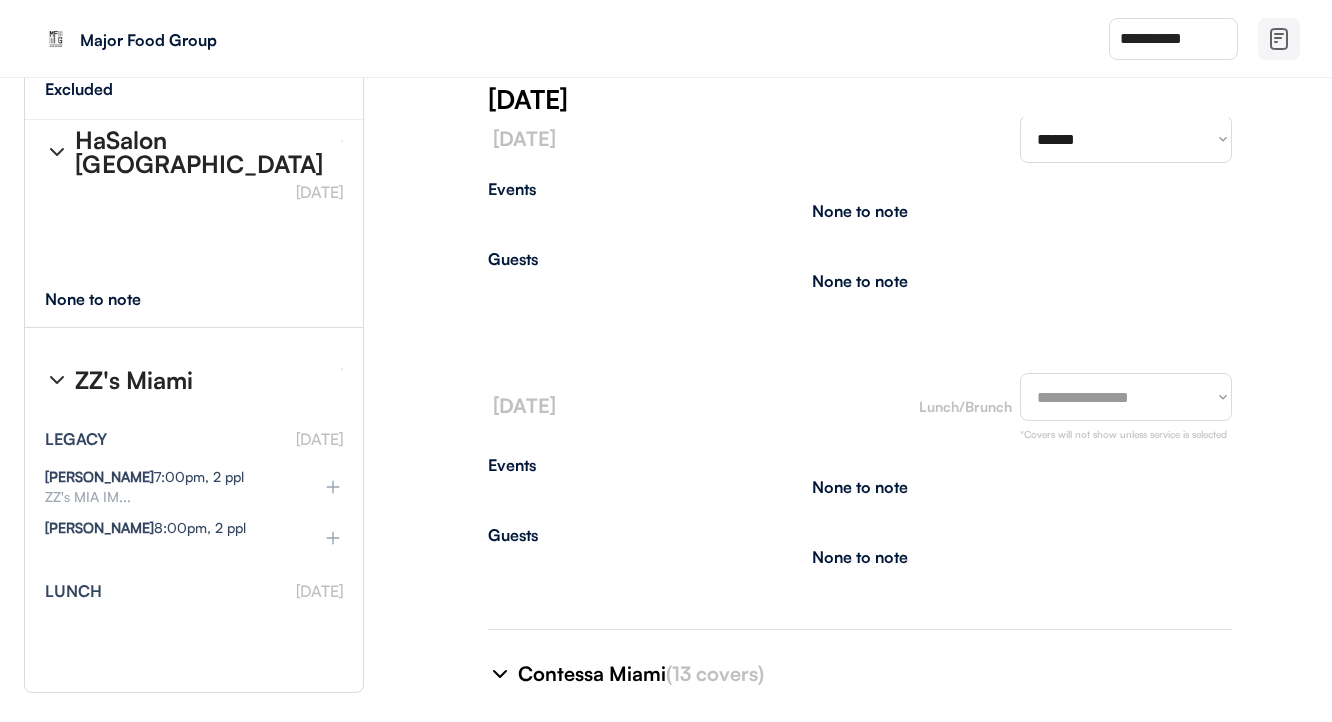 type on "**********" 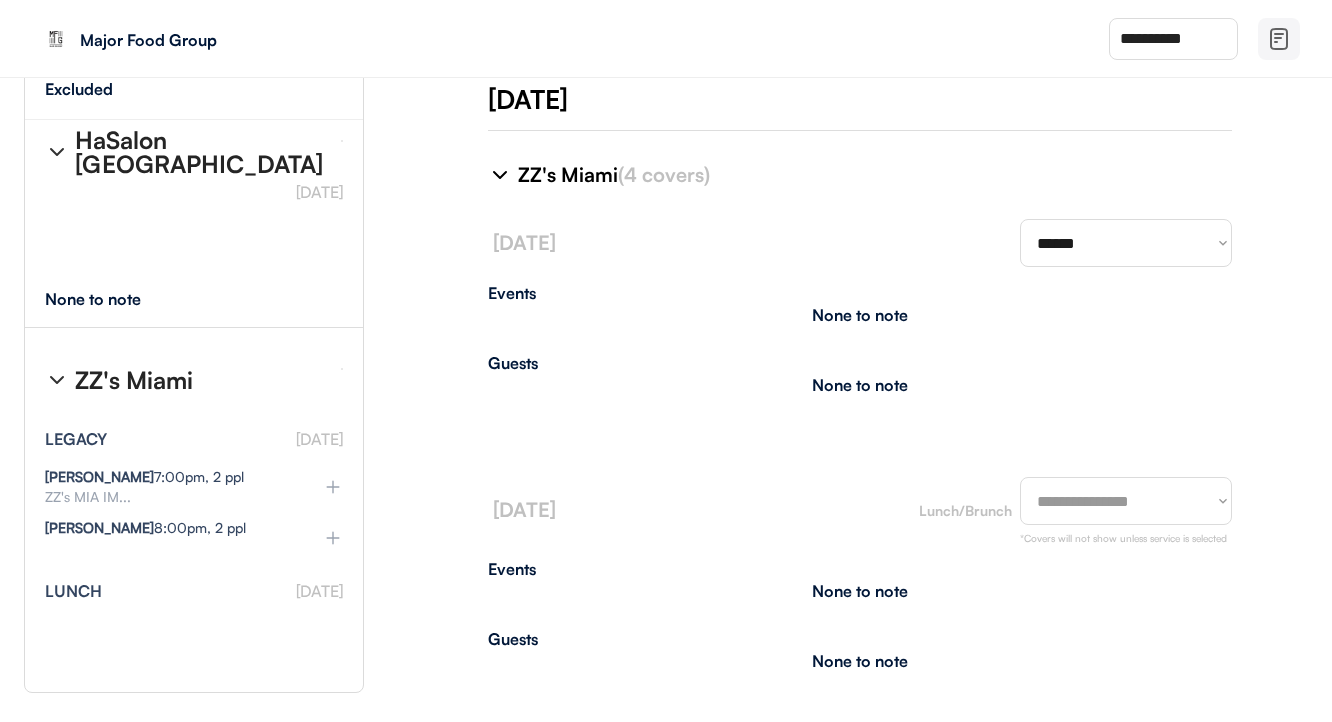 scroll, scrollTop: 9676, scrollLeft: 0, axis: vertical 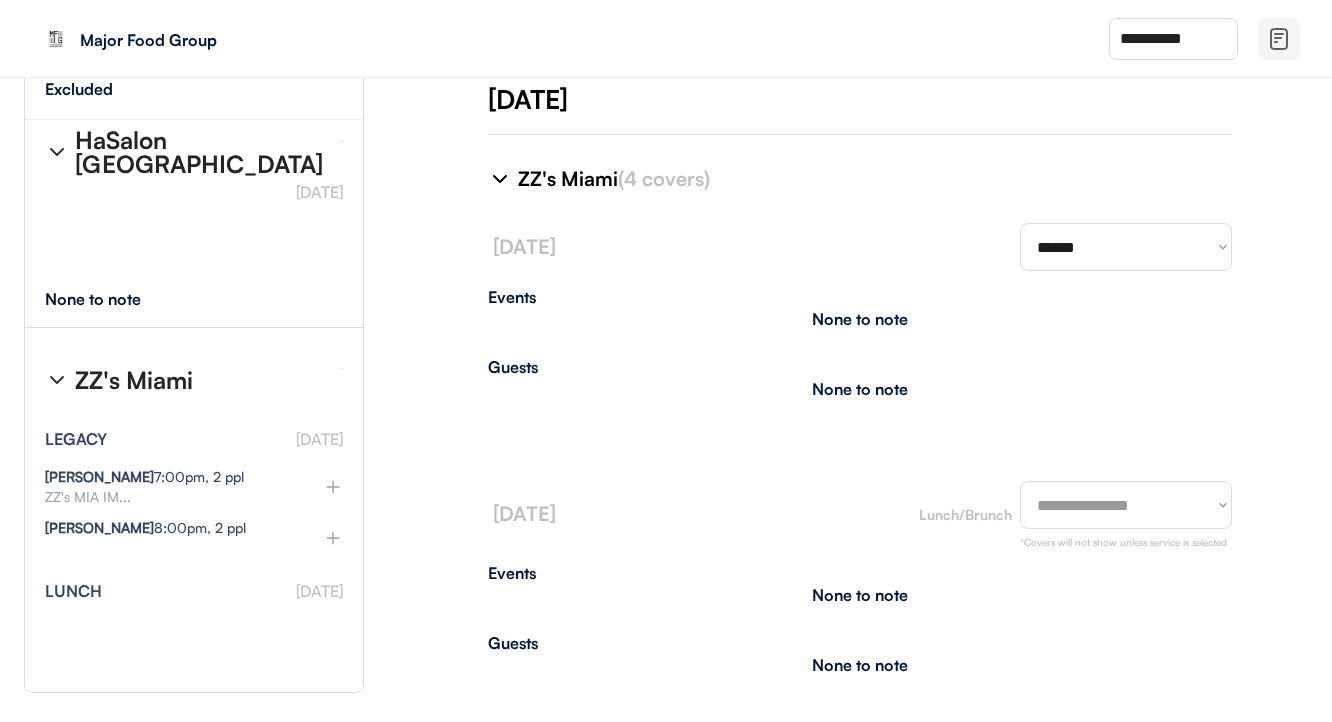select on "********" 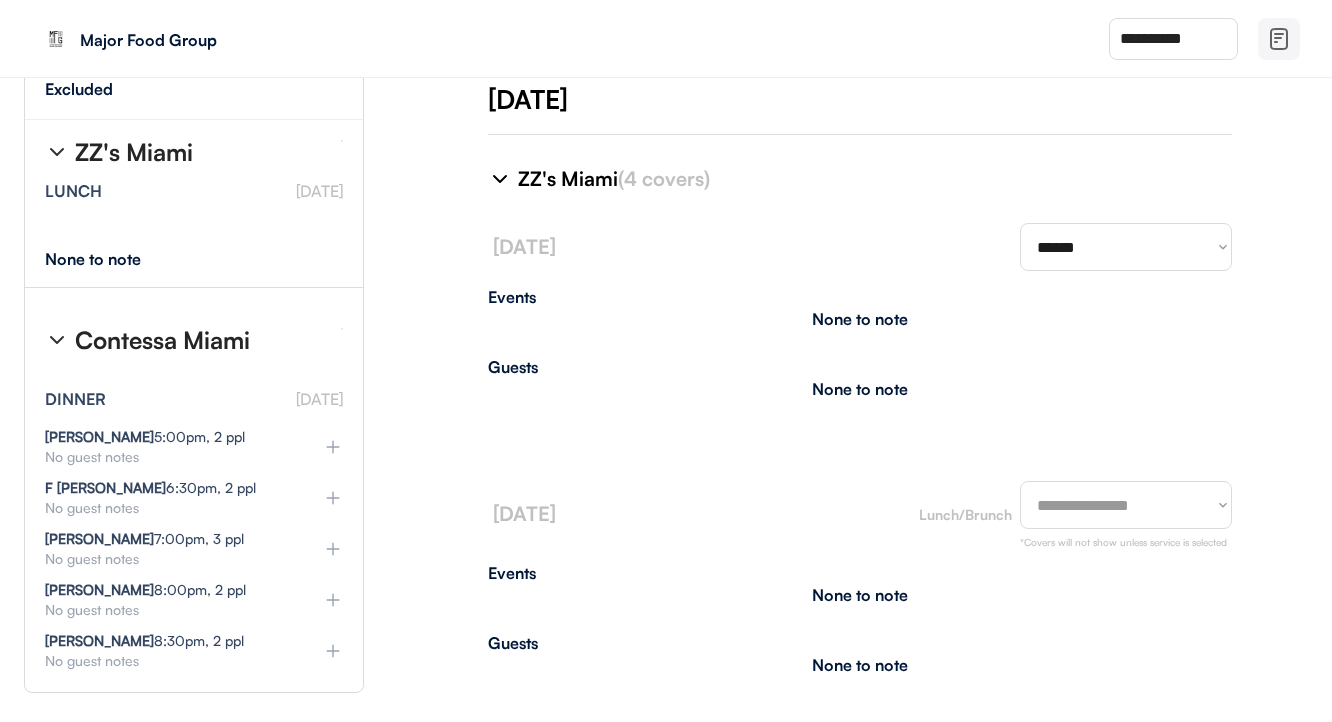 scroll, scrollTop: 38123, scrollLeft: 0, axis: vertical 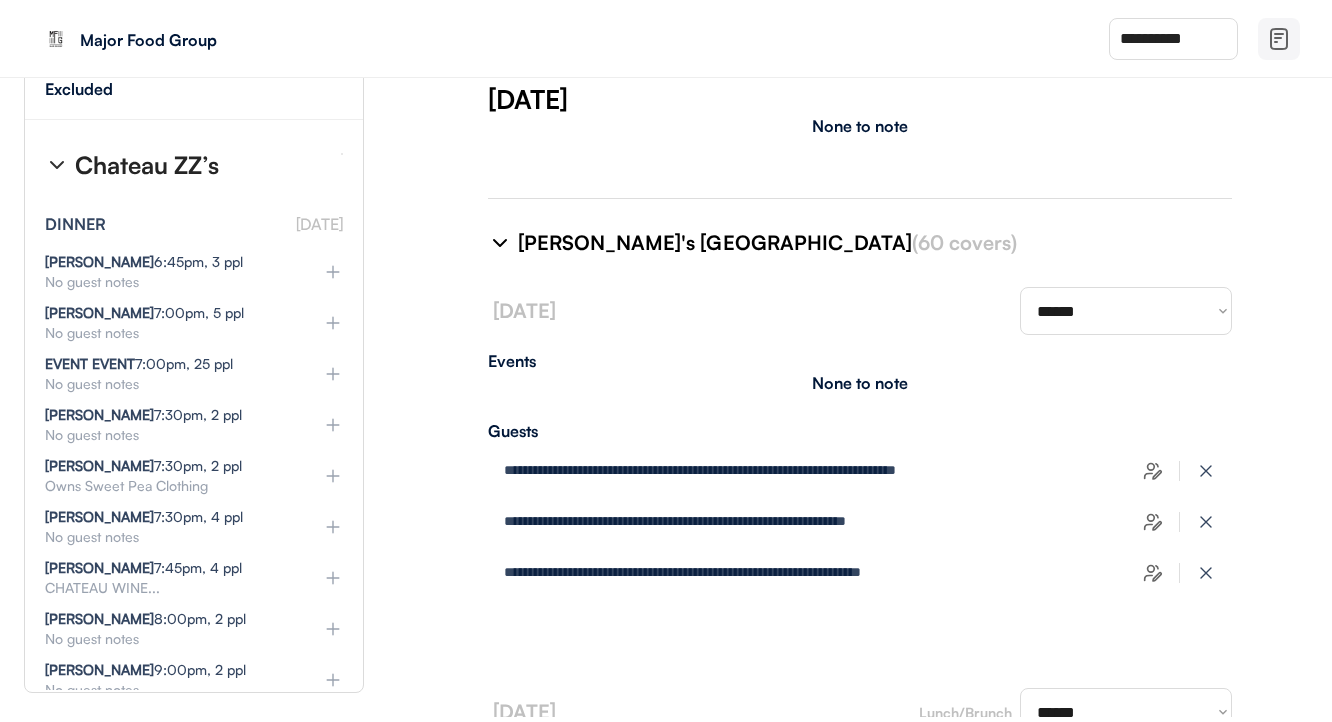 type on "**********" 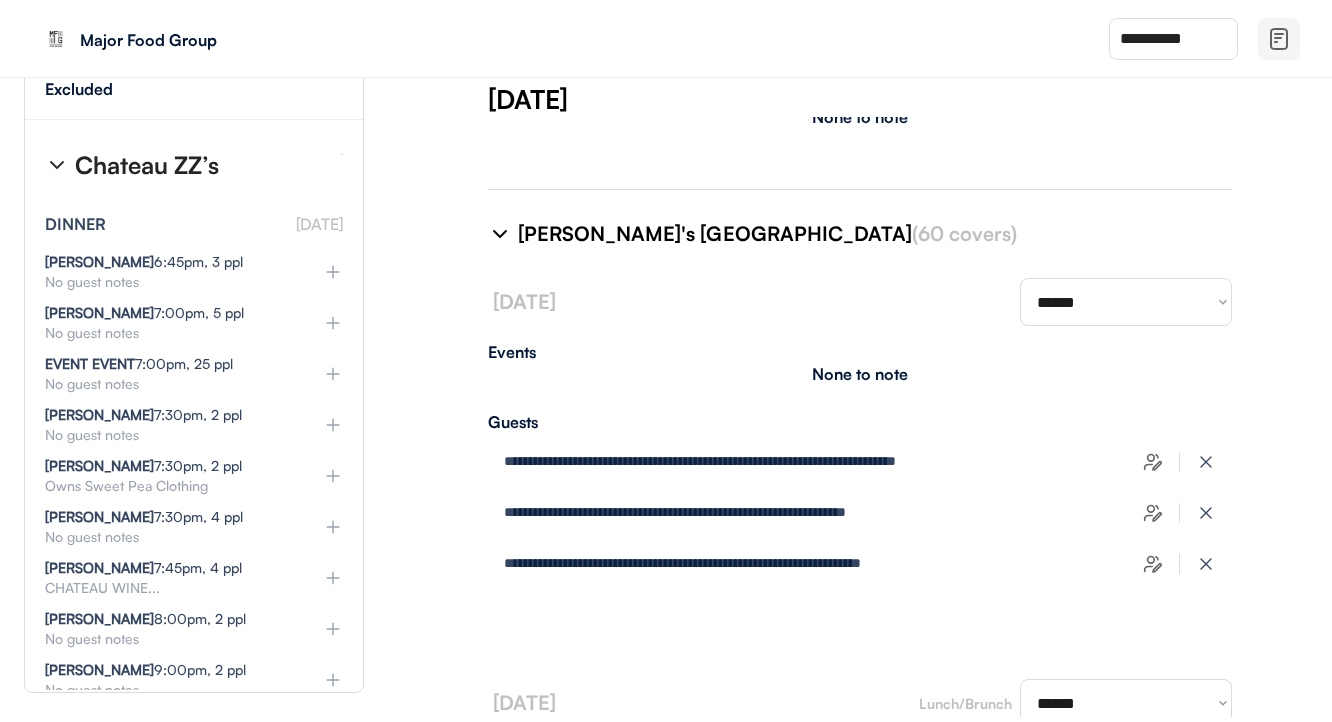 select on "********" 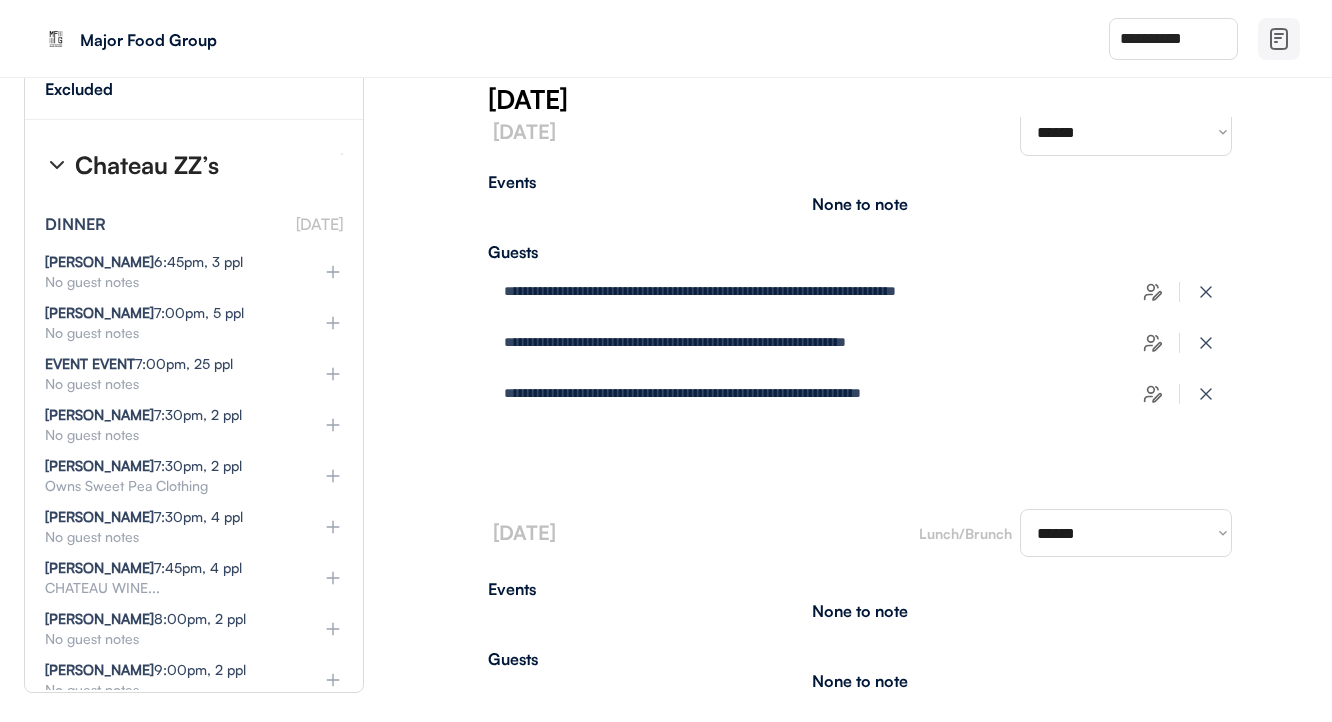 select on "********" 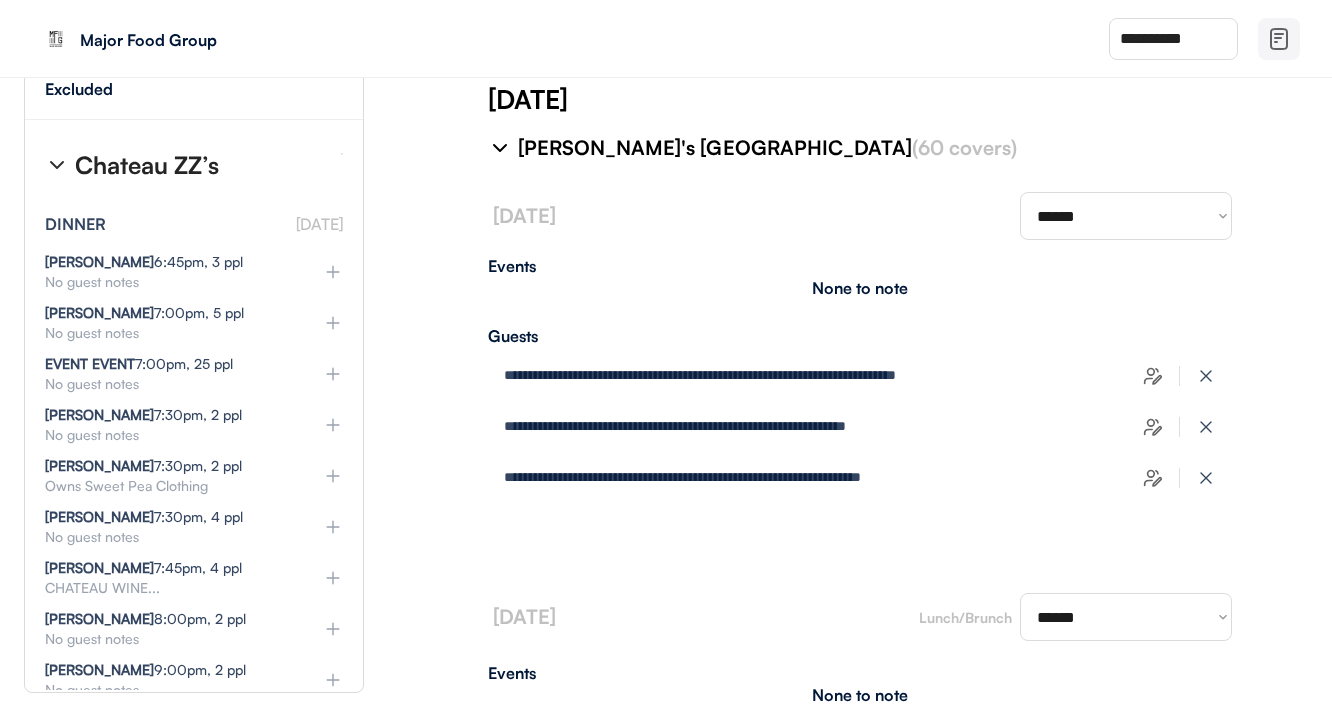 select on "********" 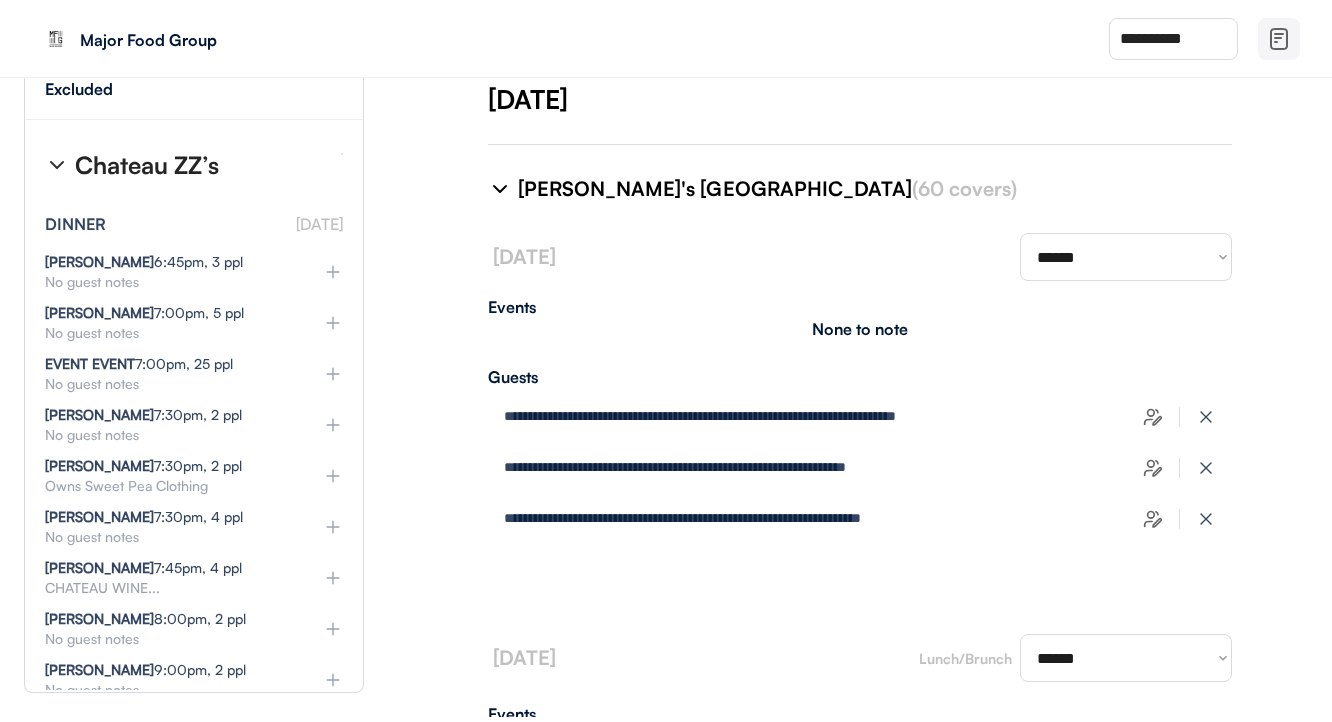 scroll, scrollTop: 12146, scrollLeft: 0, axis: vertical 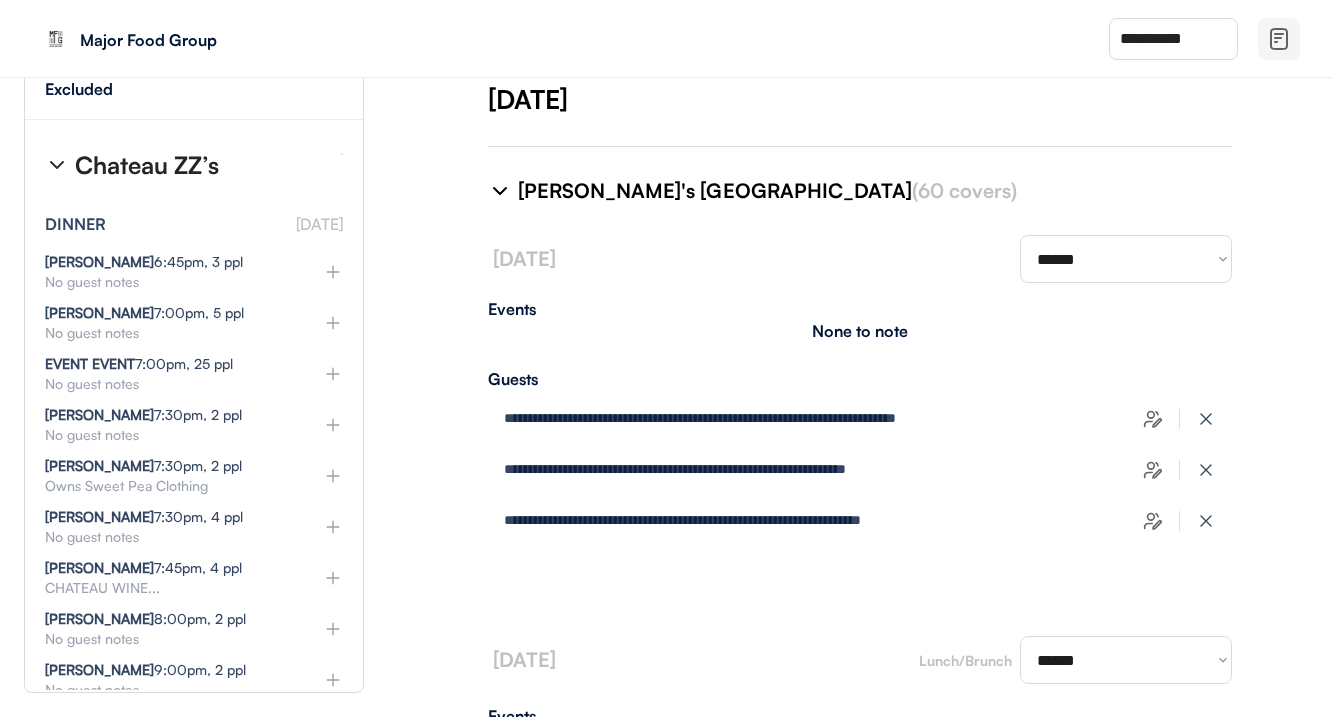select on "********" 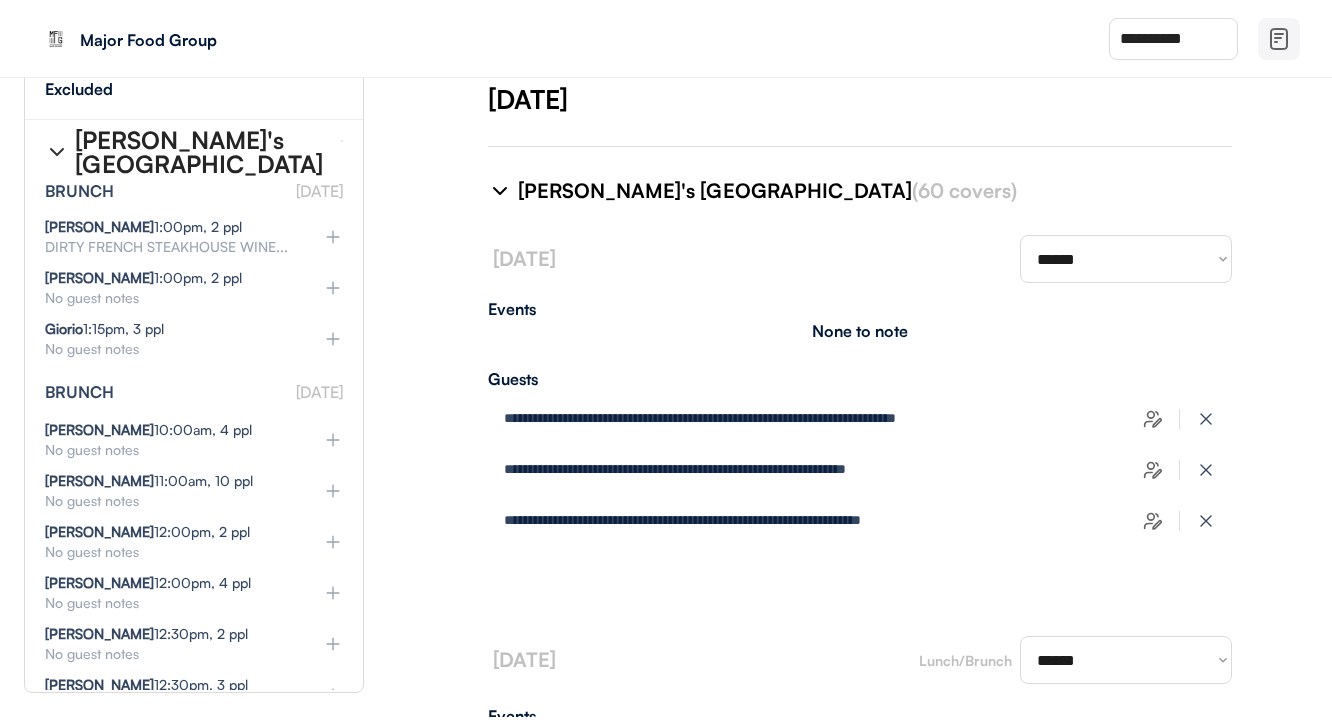 scroll, scrollTop: 41325, scrollLeft: 0, axis: vertical 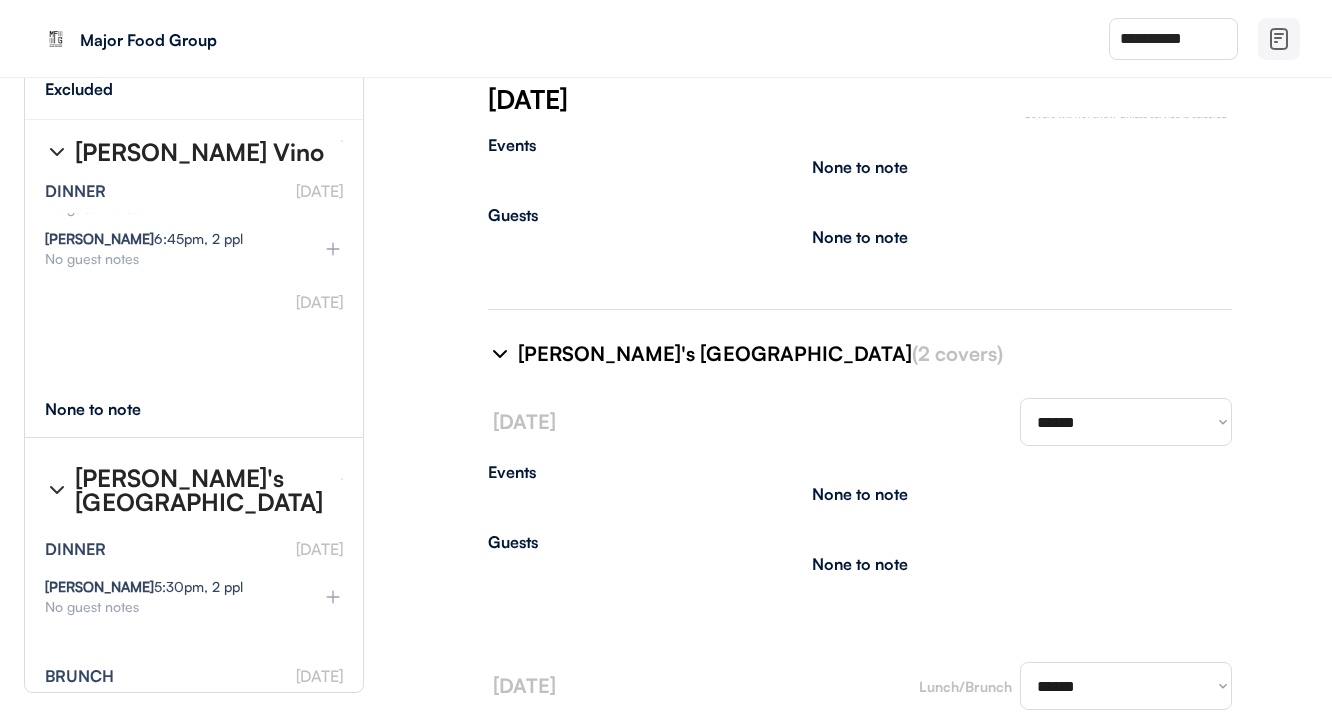 type on "**********" 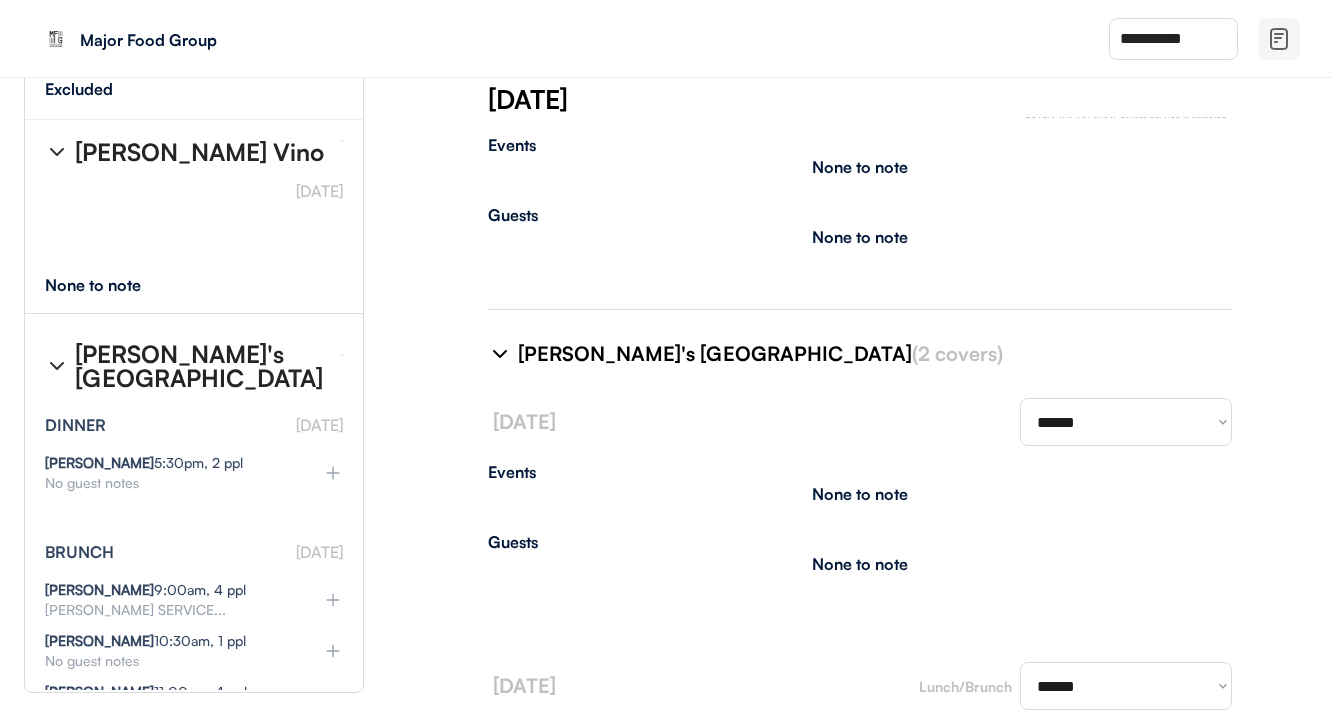 scroll, scrollTop: 43415, scrollLeft: 0, axis: vertical 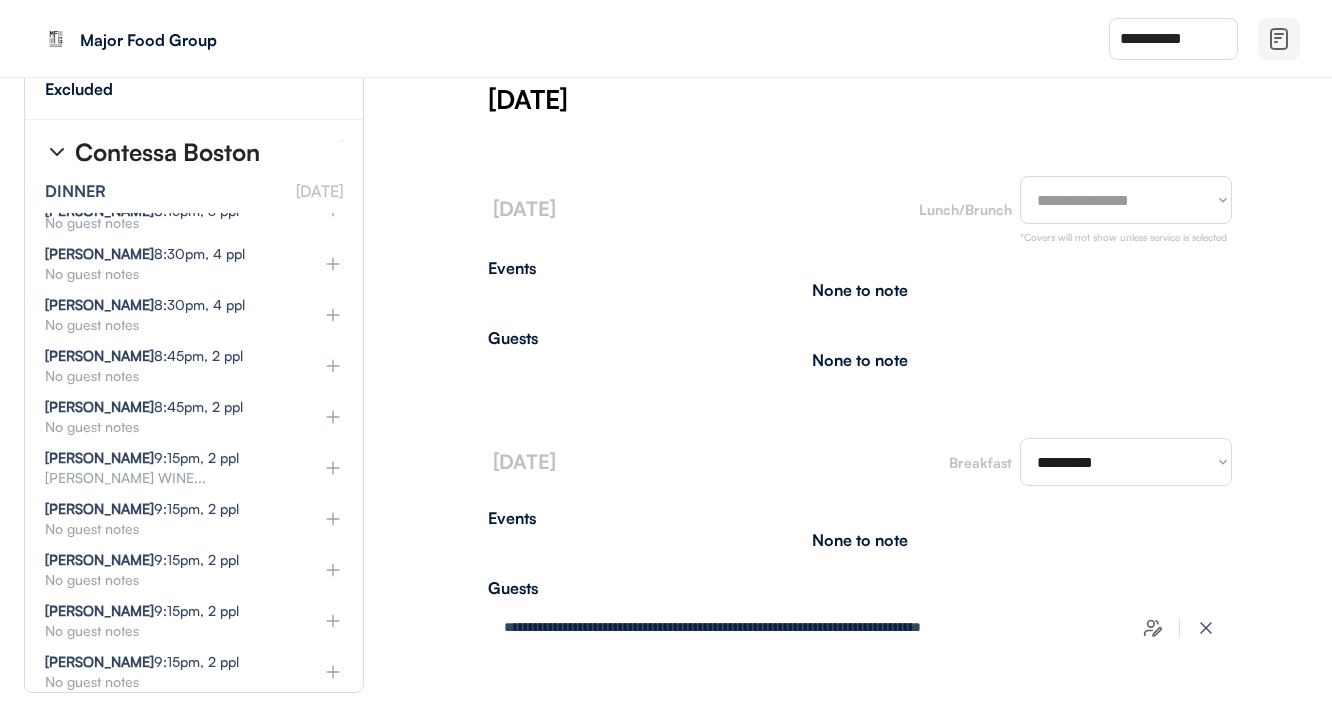 click 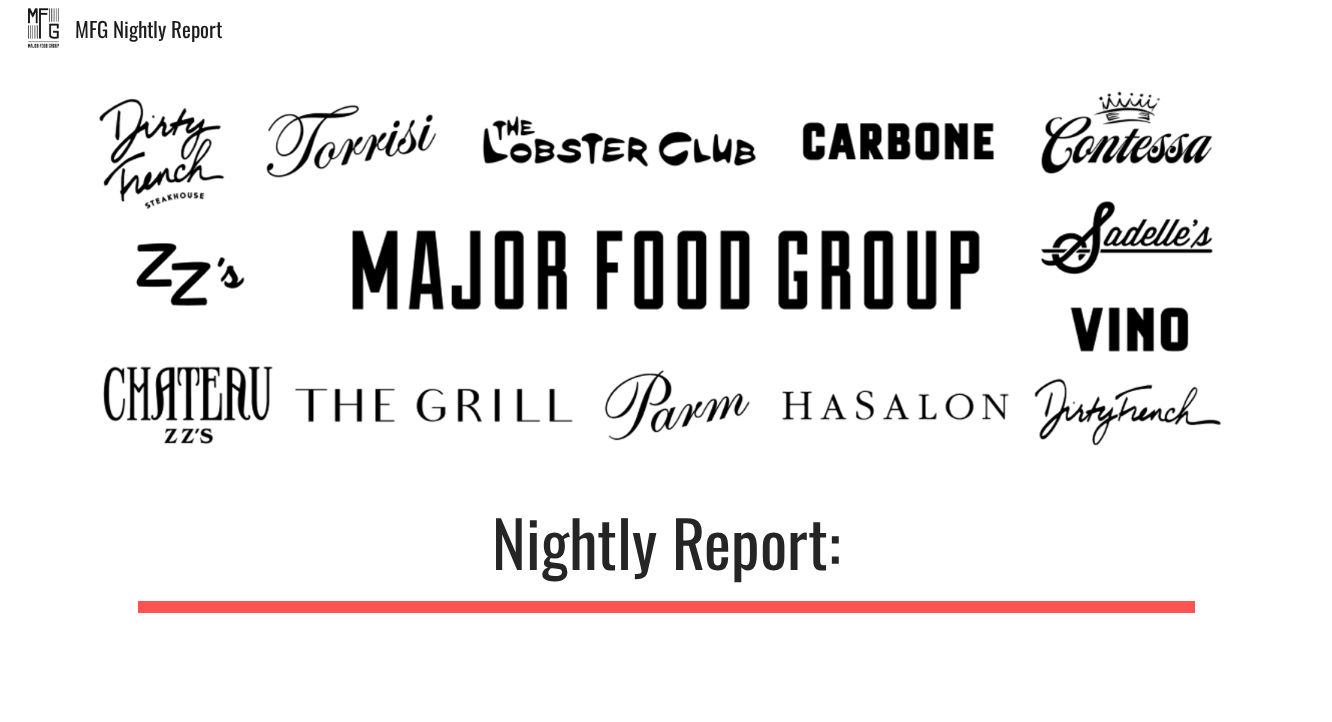 scroll, scrollTop: 0, scrollLeft: 0, axis: both 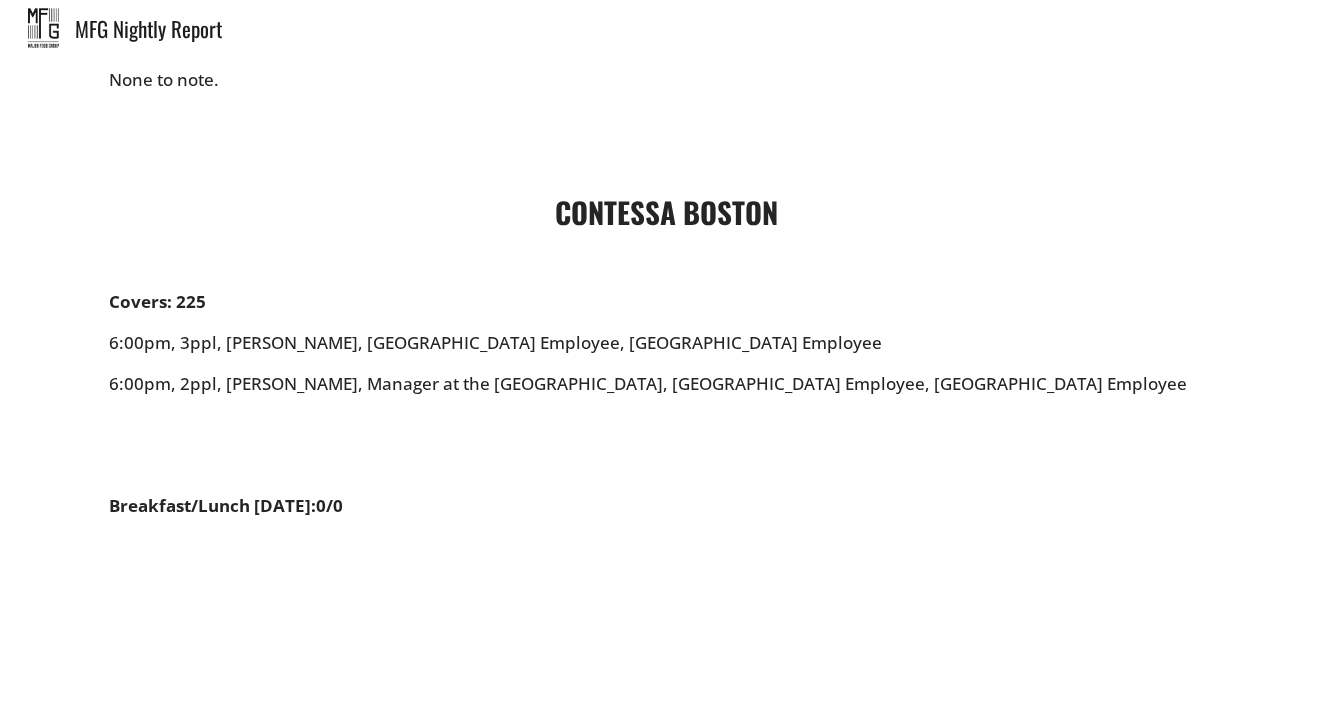 drag, startPoint x: 396, startPoint y: 515, endPoint x: 82, endPoint y: 476, distance: 316.41272 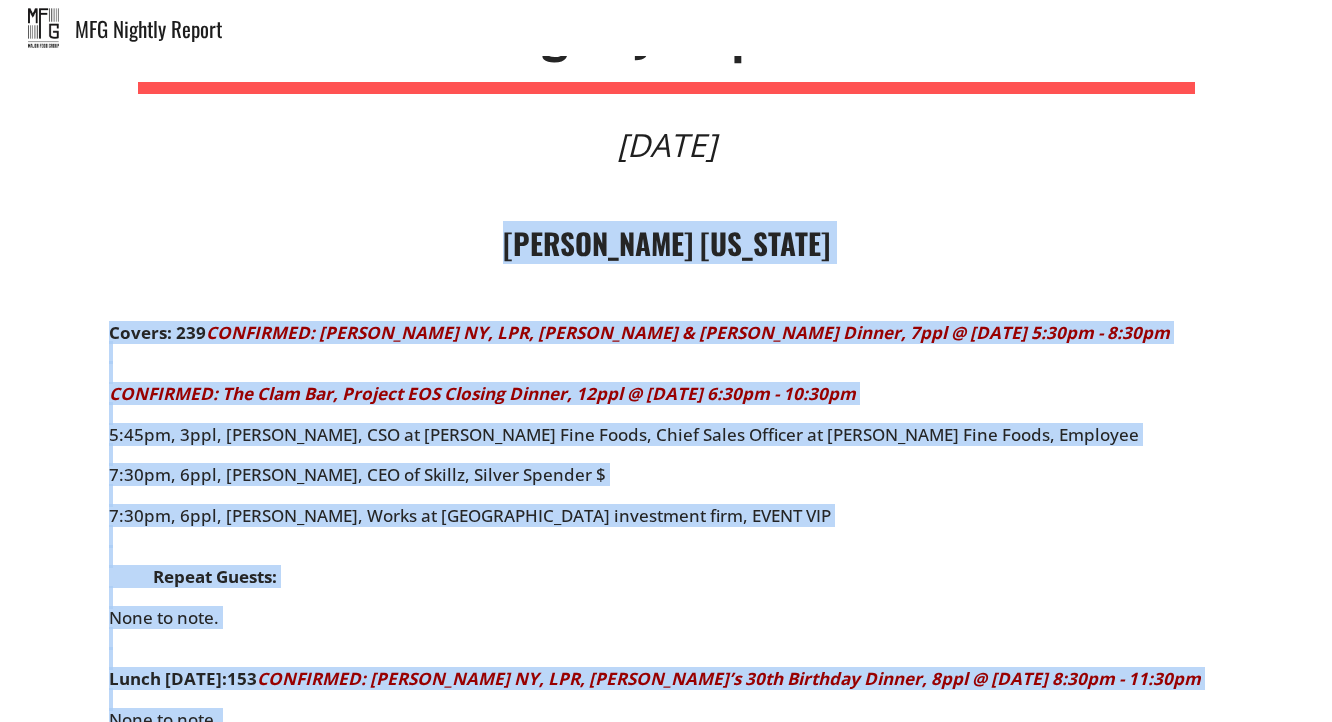 scroll, scrollTop: 515, scrollLeft: 0, axis: vertical 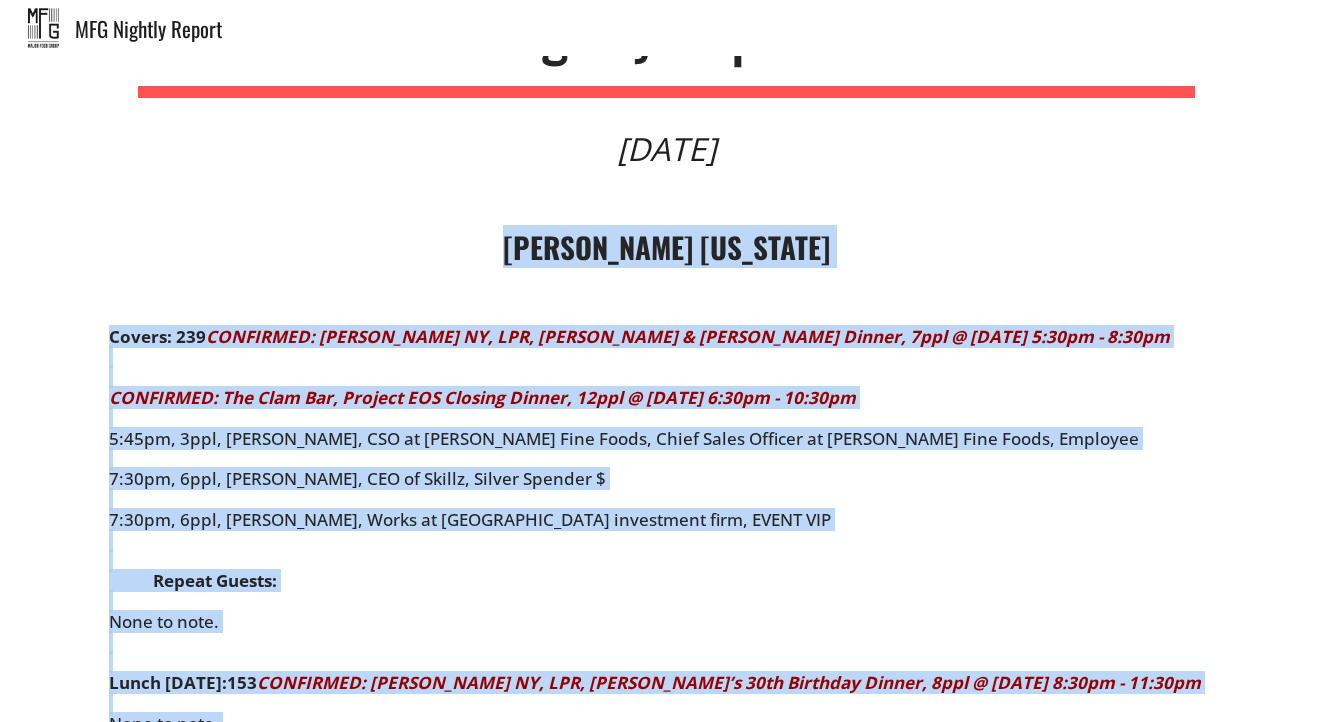 drag, startPoint x: 389, startPoint y: 502, endPoint x: 582, endPoint y: 269, distance: 302.55246 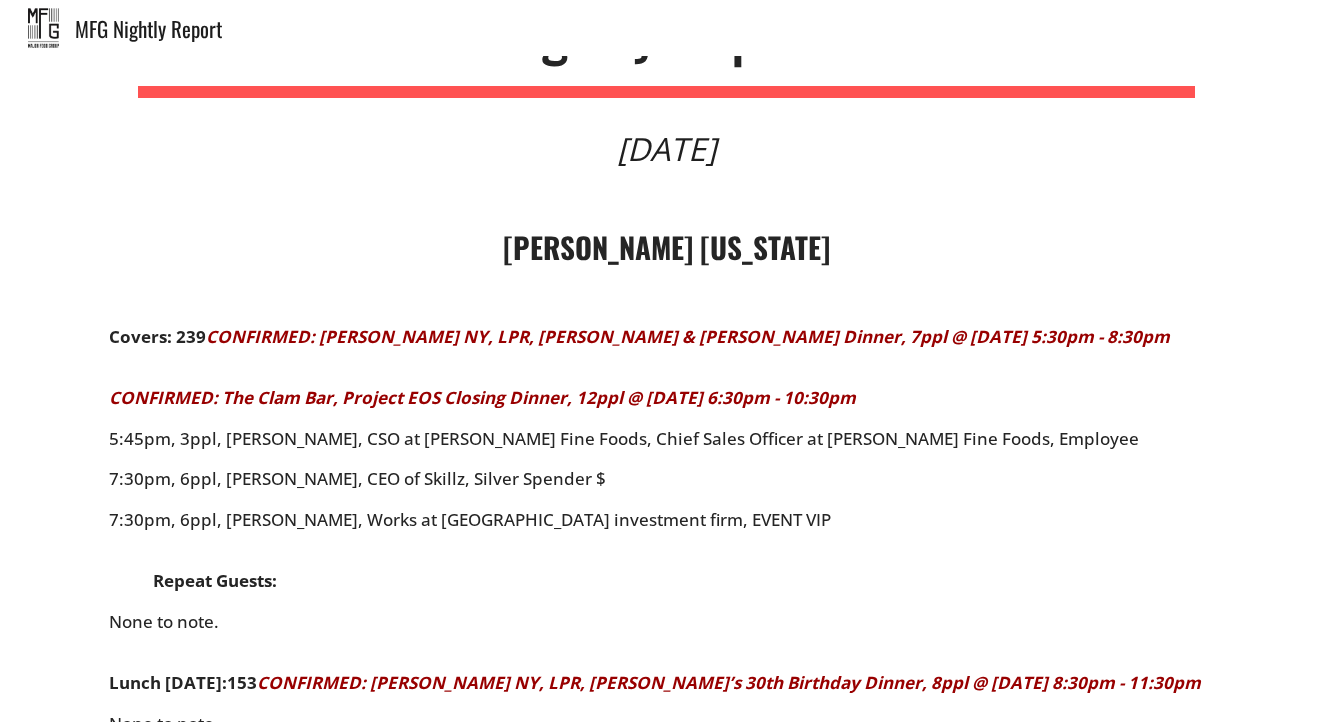 click on "[PERSON_NAME] [US_STATE]" at bounding box center (666, 246) 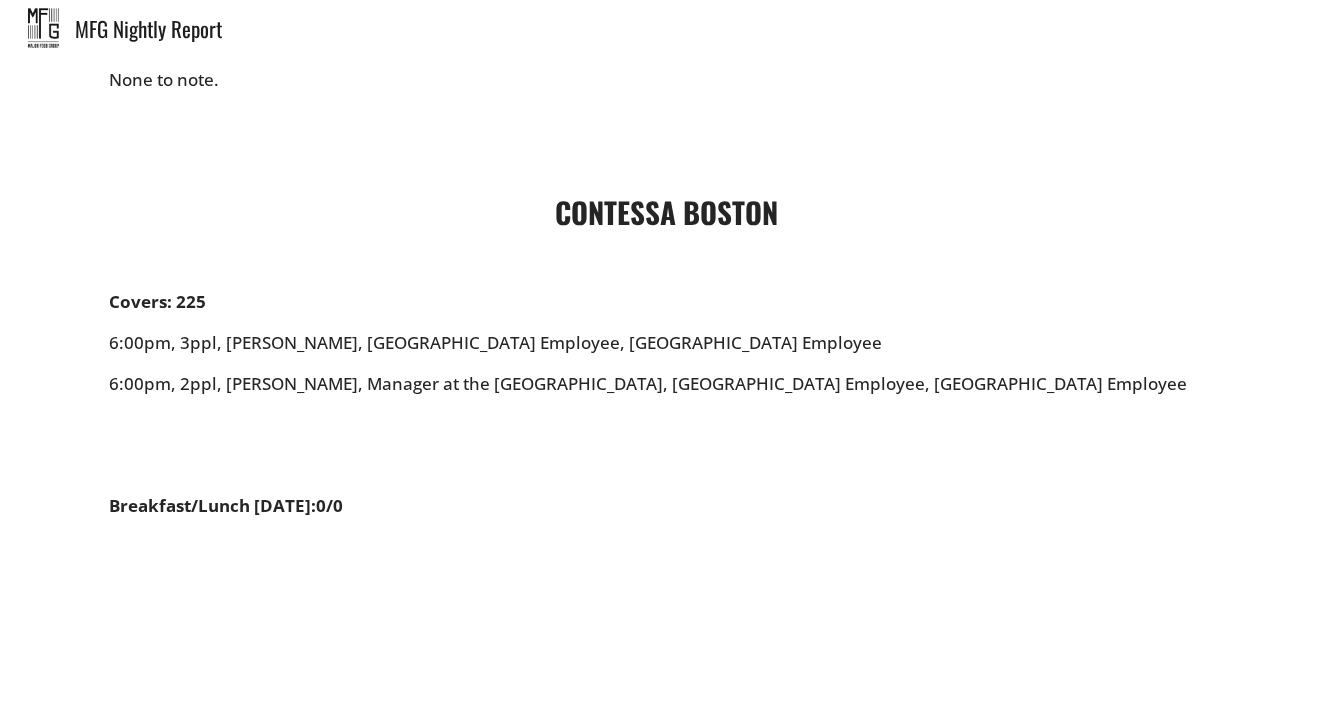 scroll, scrollTop: 9944, scrollLeft: 0, axis: vertical 